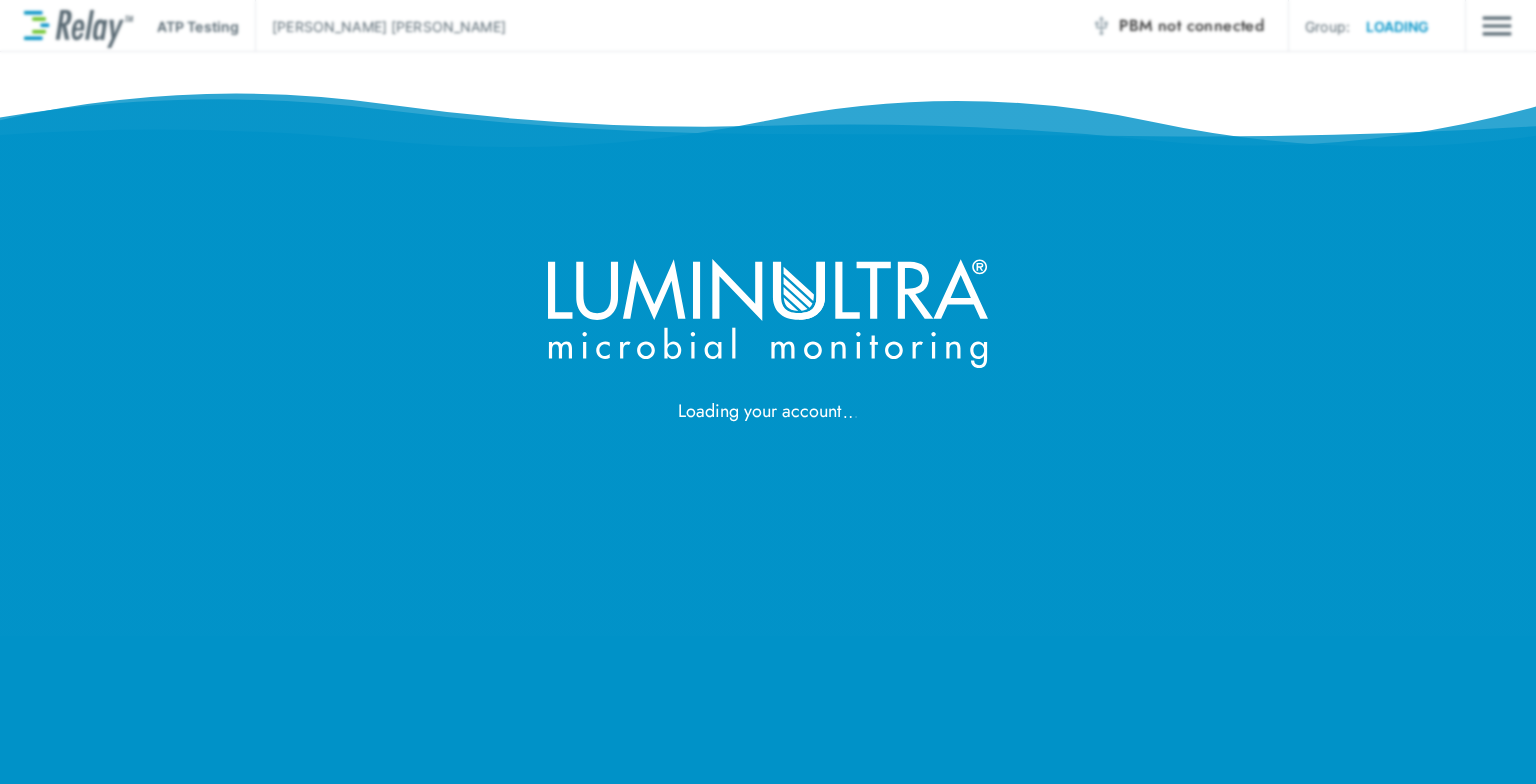 scroll, scrollTop: 0, scrollLeft: 0, axis: both 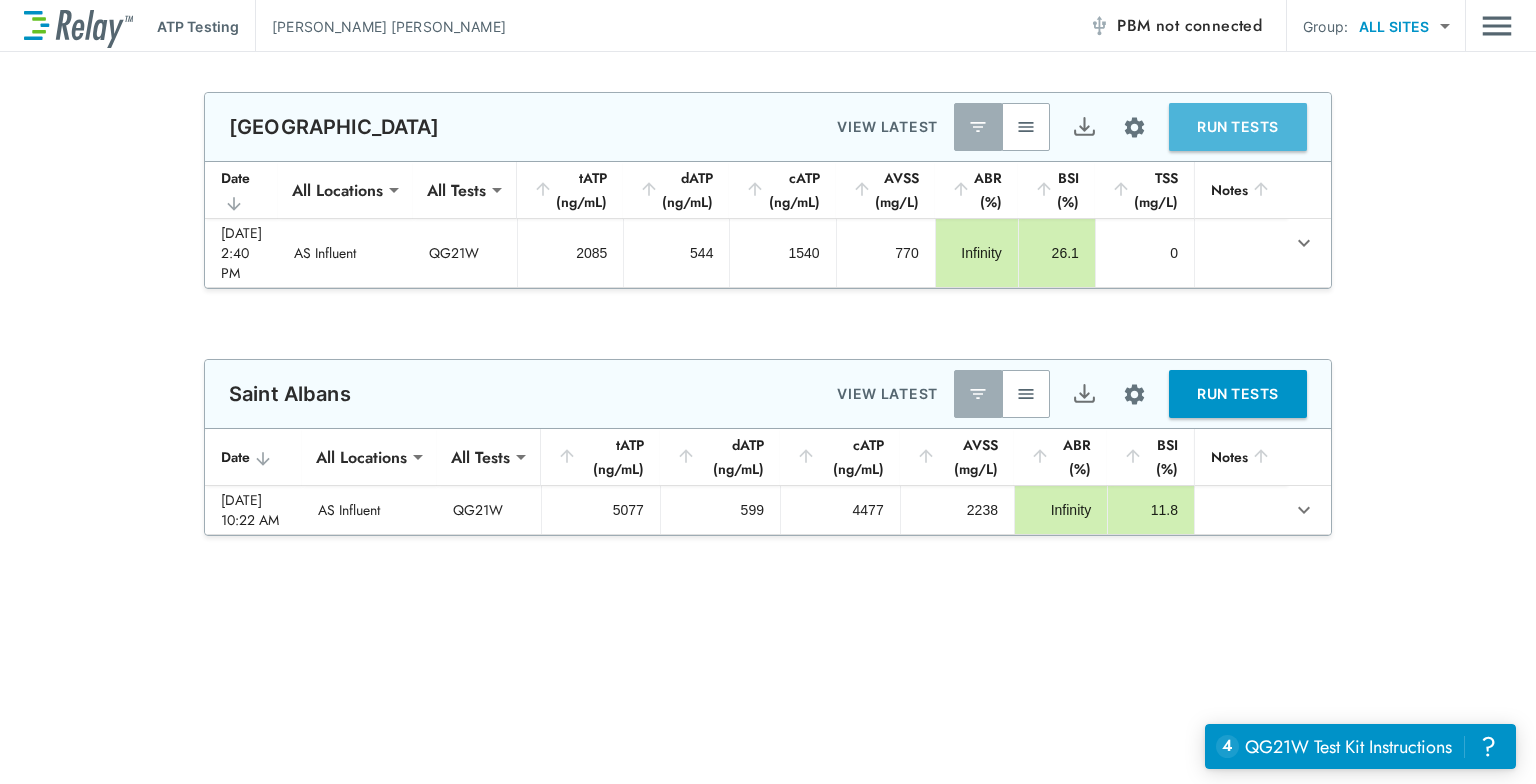 click on "RUN TESTS" at bounding box center (1238, 127) 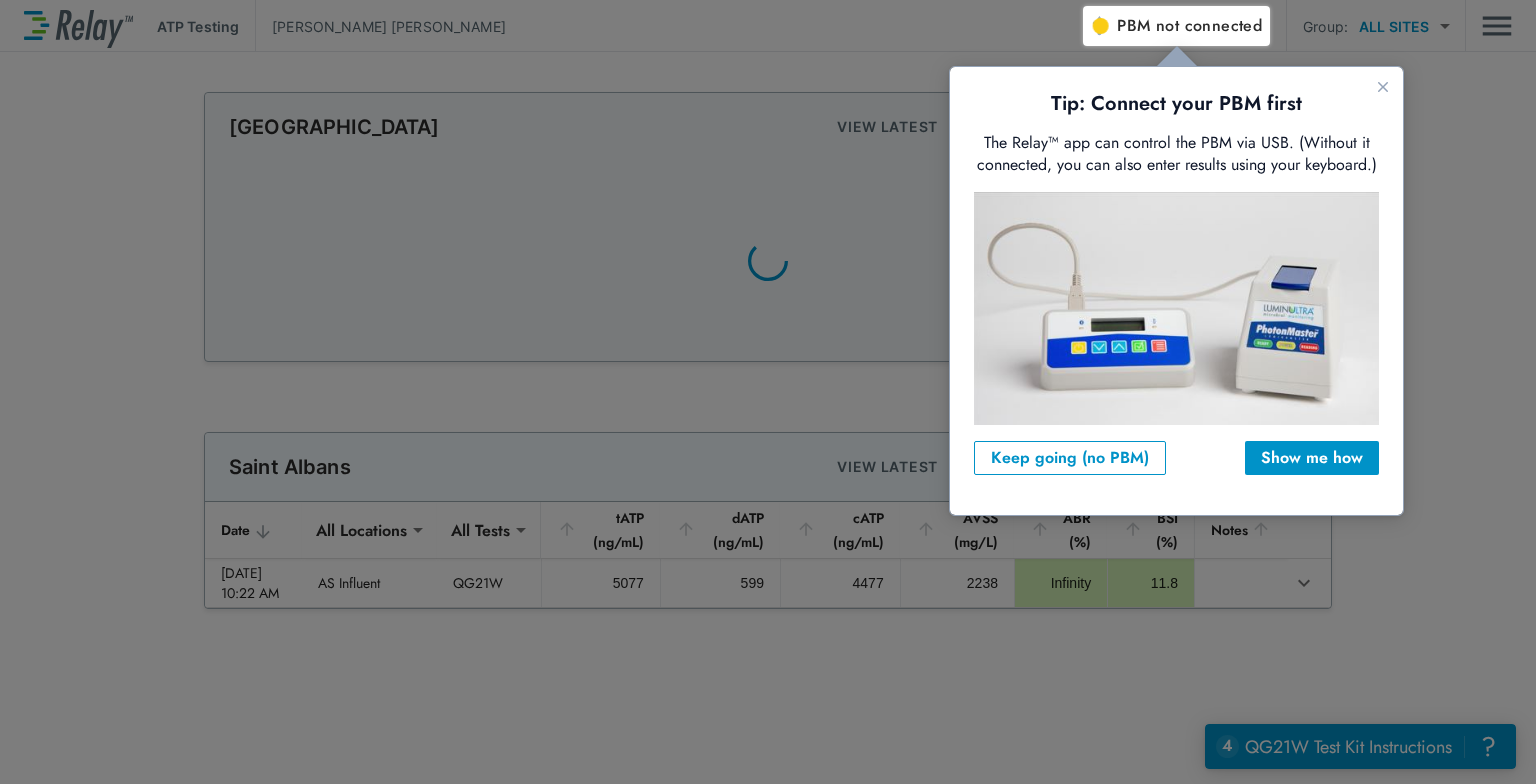 scroll, scrollTop: 0, scrollLeft: 0, axis: both 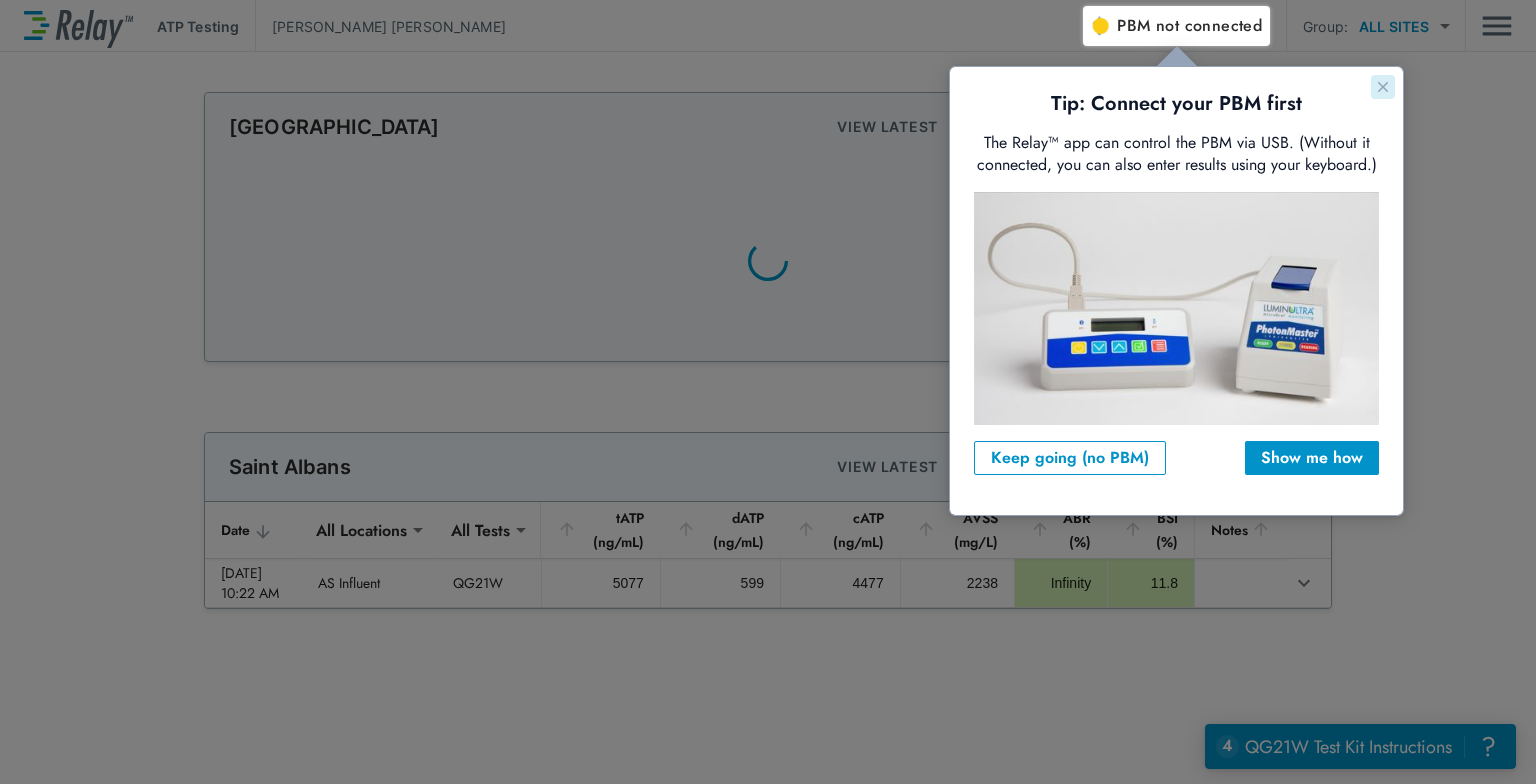 click 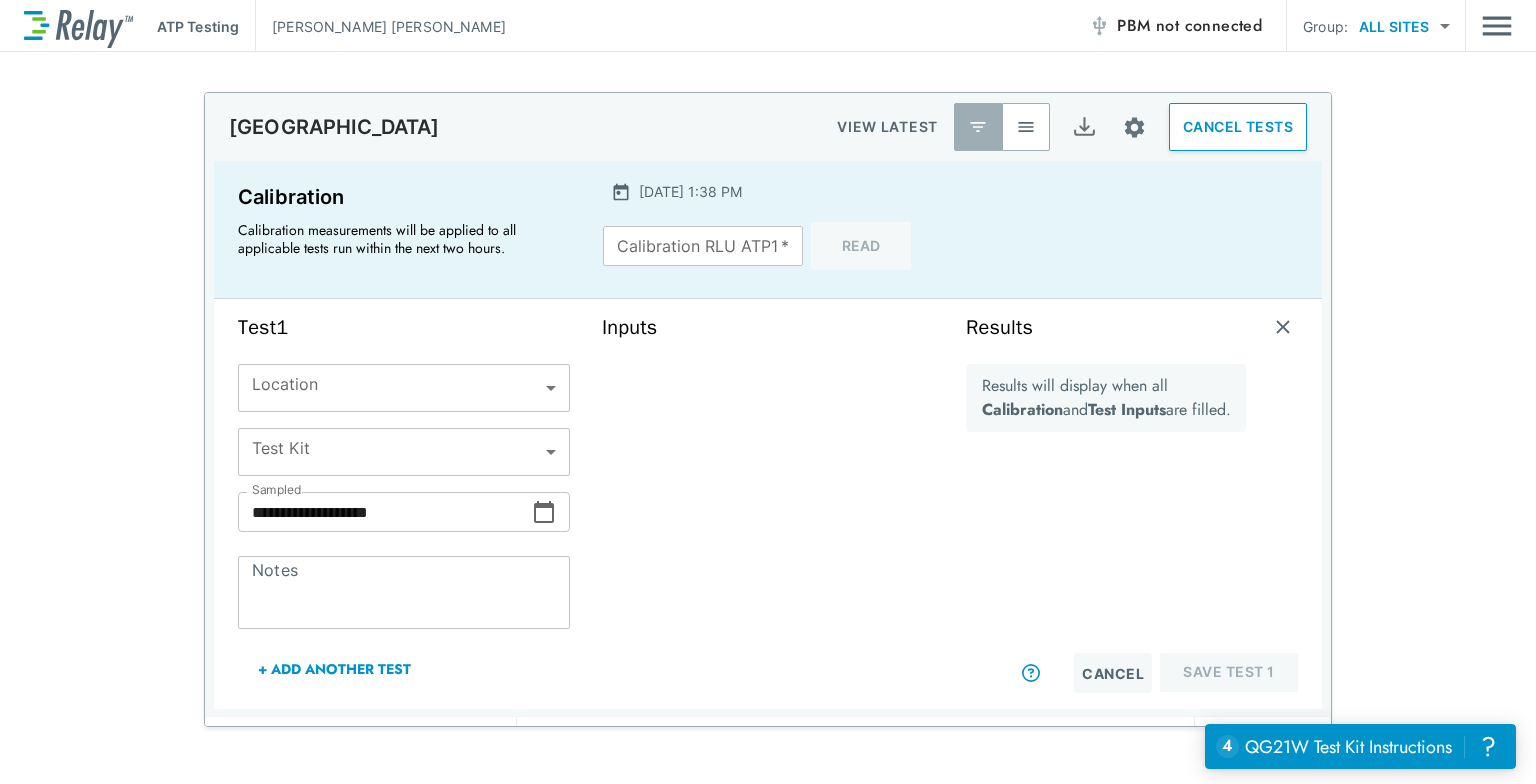 click on "**********" at bounding box center [768, 392] 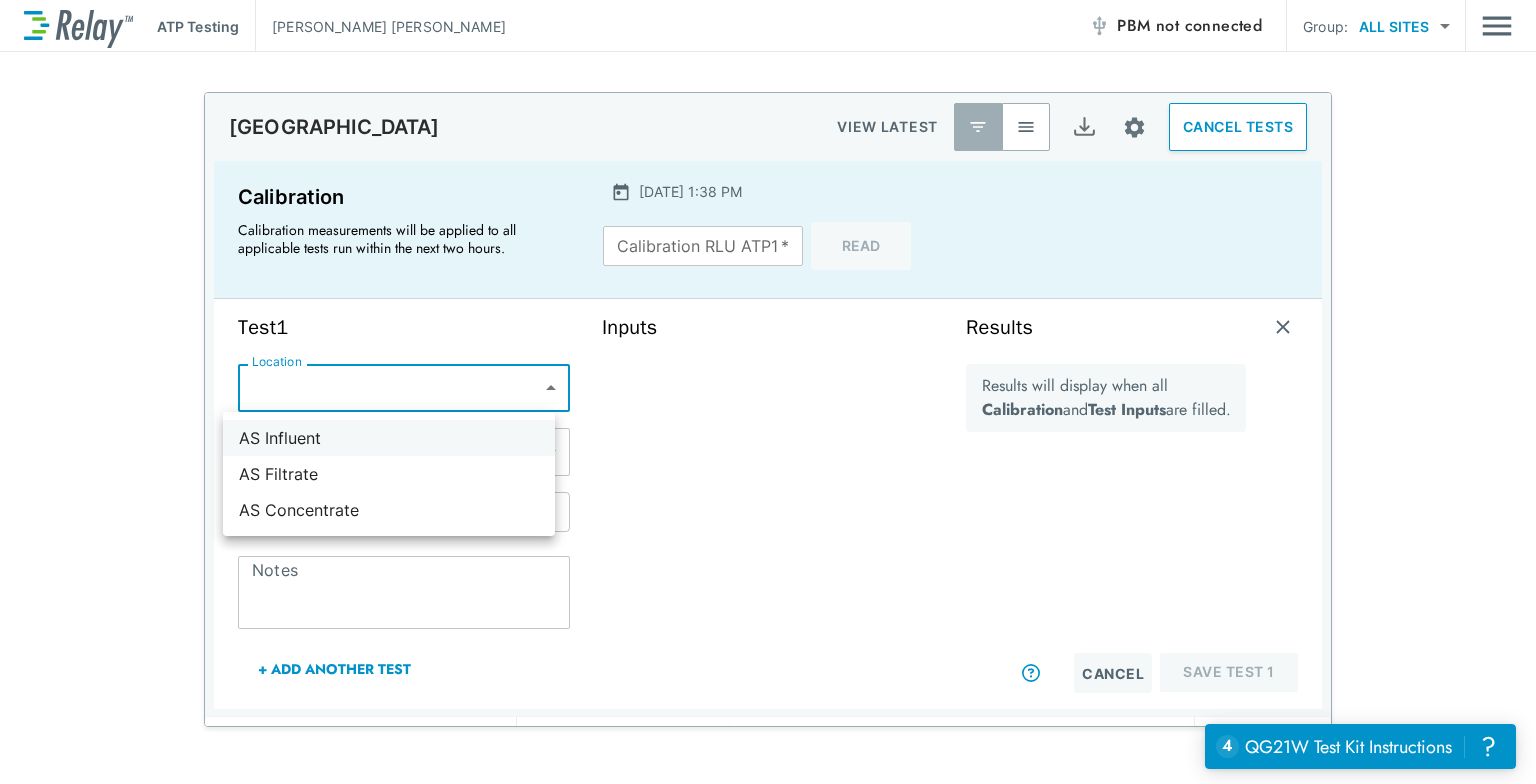 click on "AS Influent" at bounding box center [389, 438] 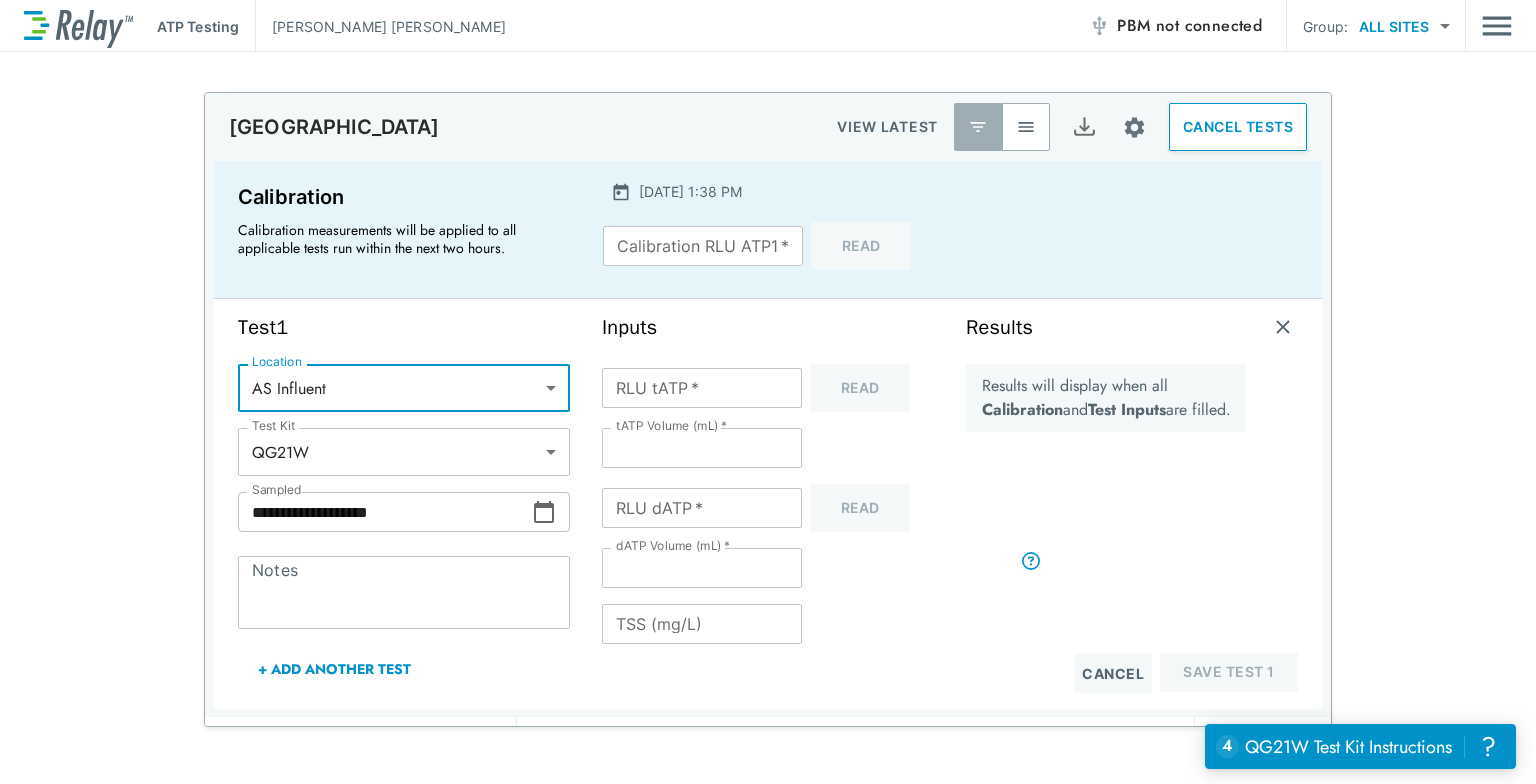 scroll, scrollTop: 111, scrollLeft: 0, axis: vertical 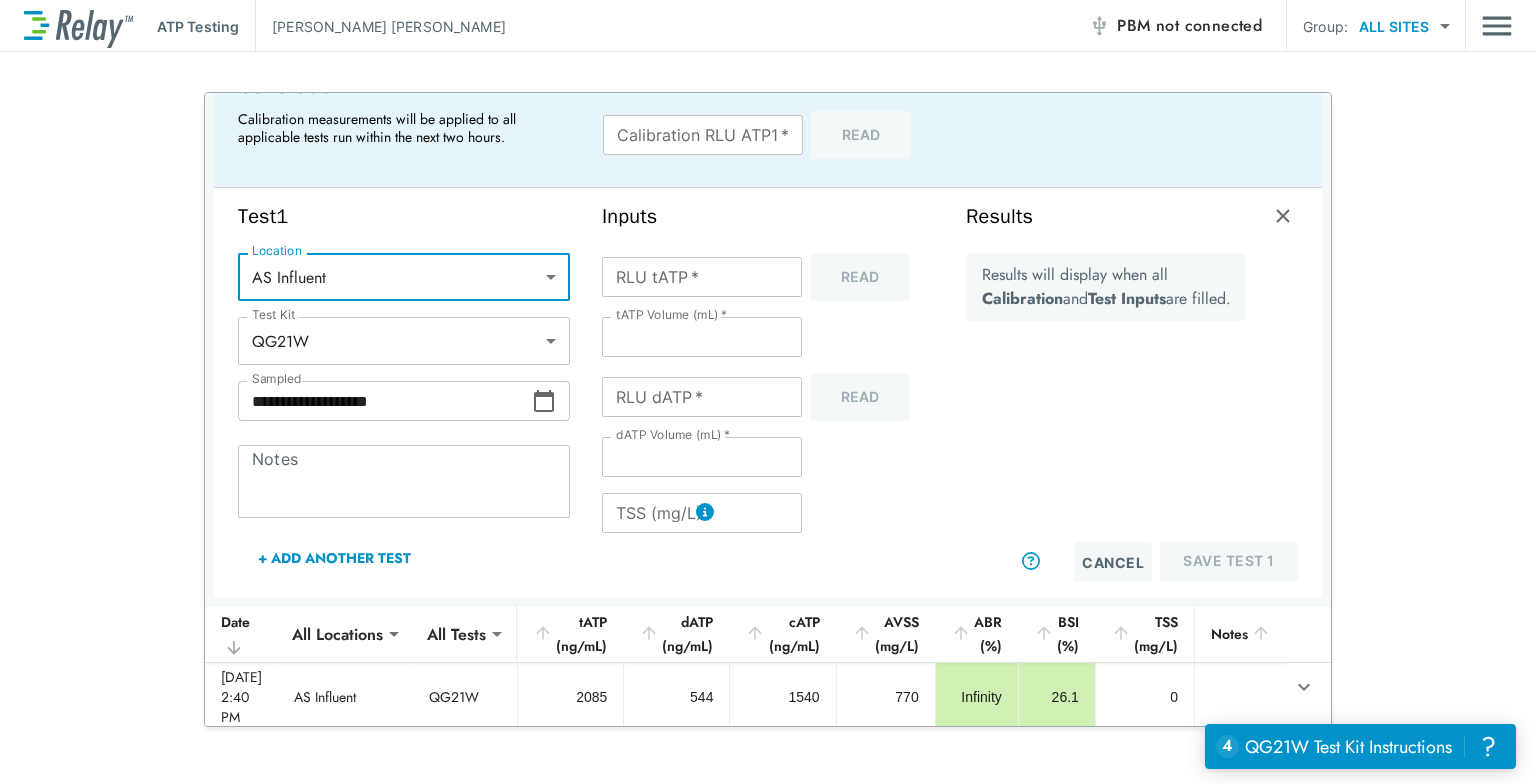 click on "+ Add Another Test" at bounding box center (334, 558) 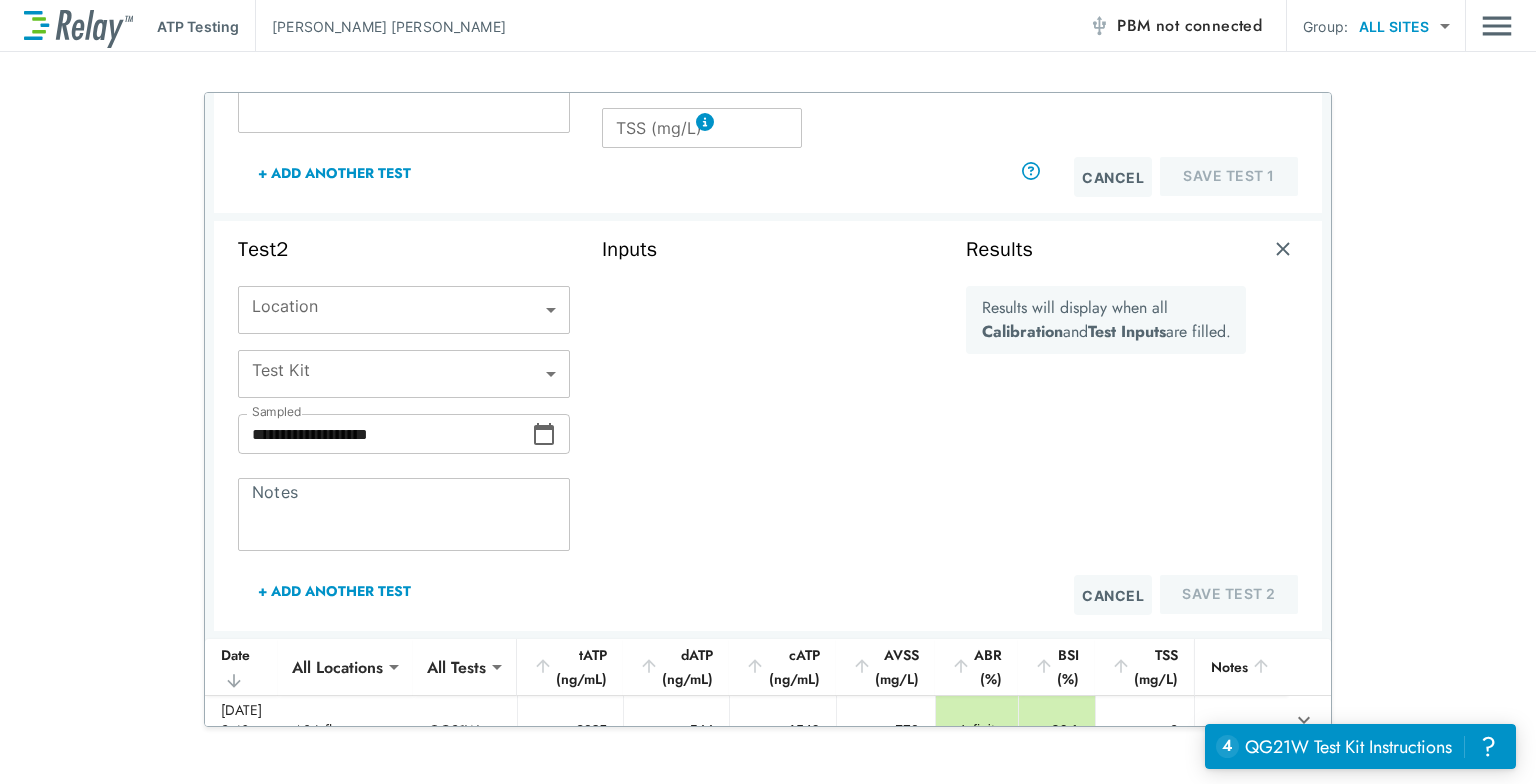 scroll, scrollTop: 503, scrollLeft: 0, axis: vertical 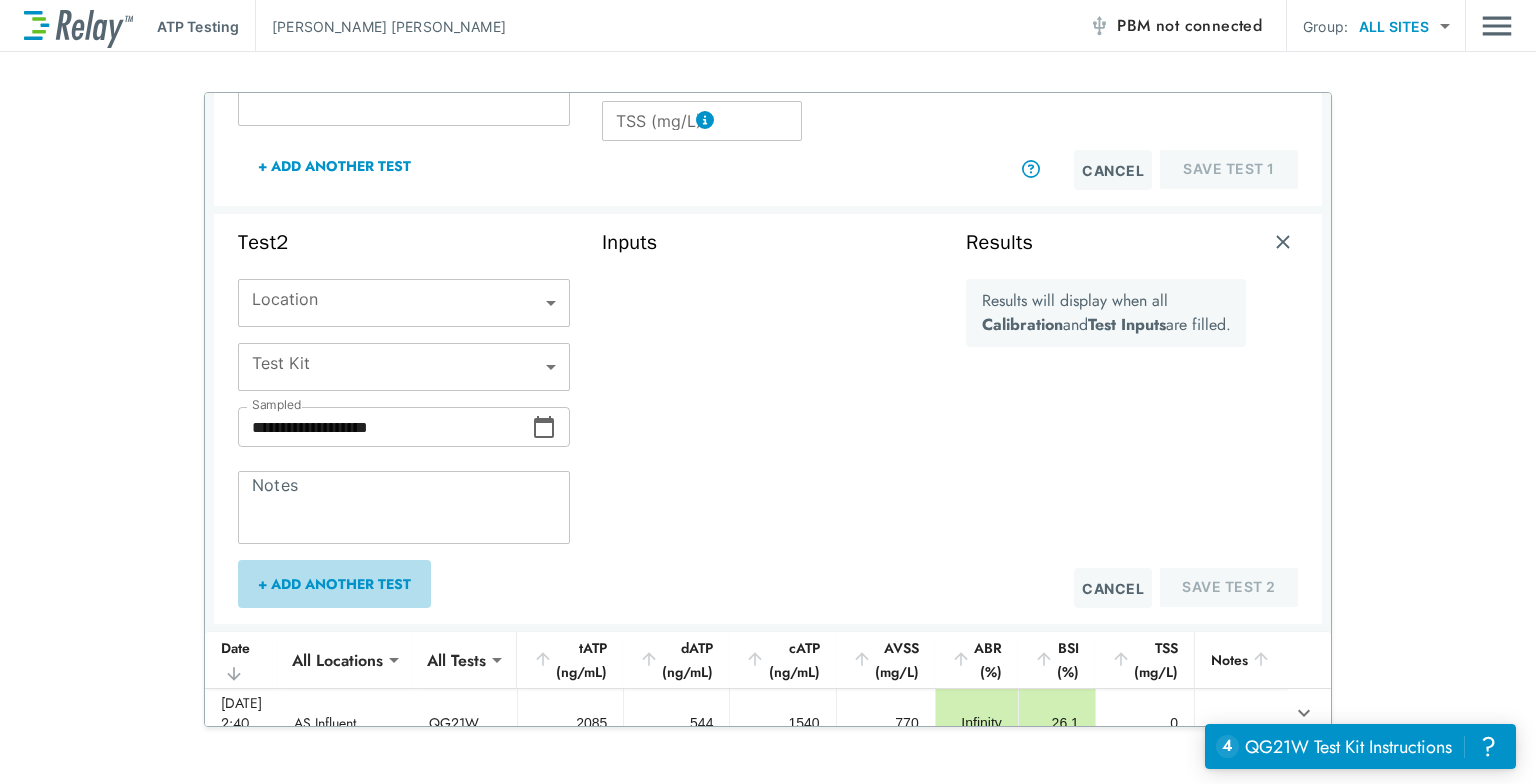 click on "+ Add Another Test" at bounding box center [334, 584] 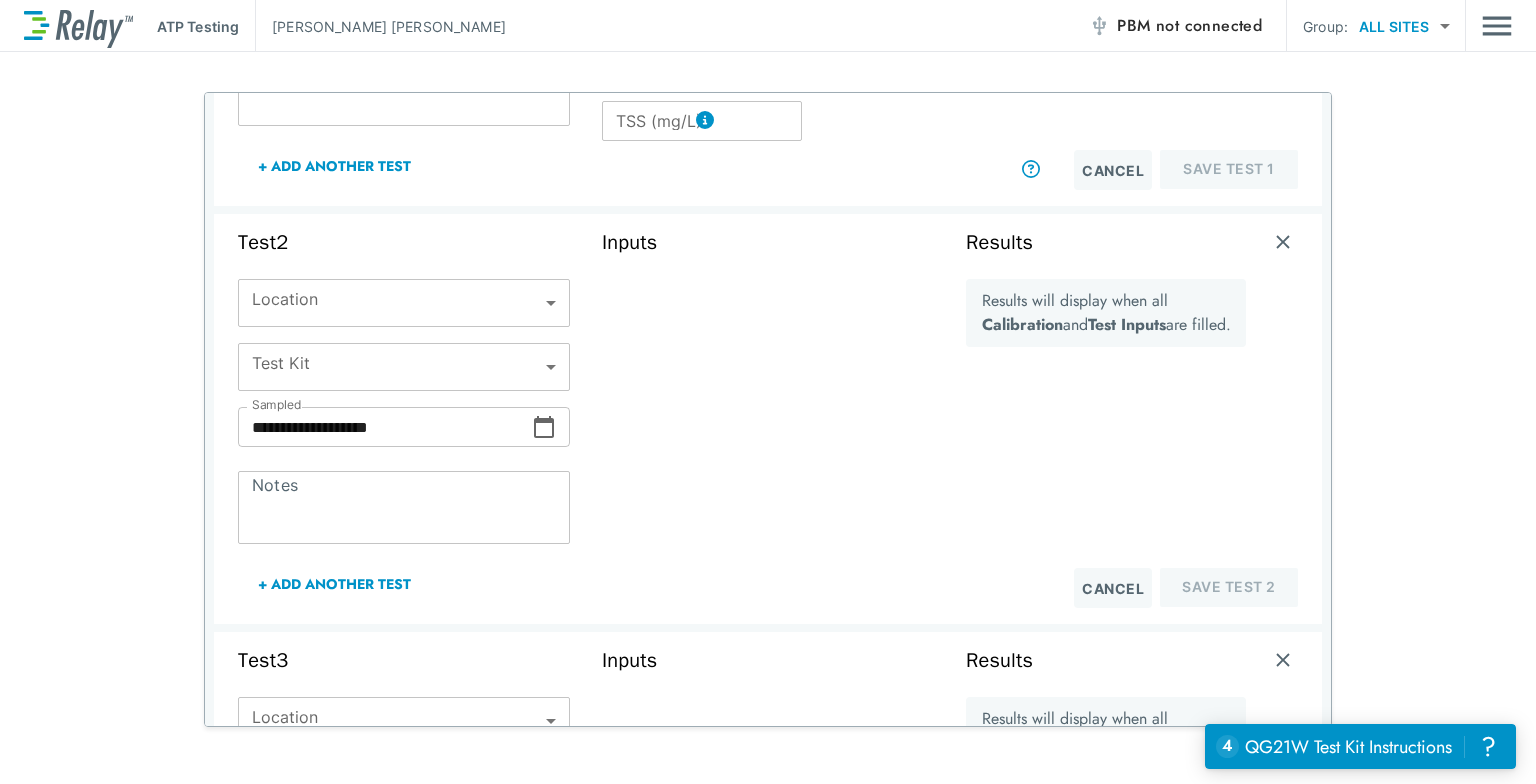 click on "**********" at bounding box center (768, 392) 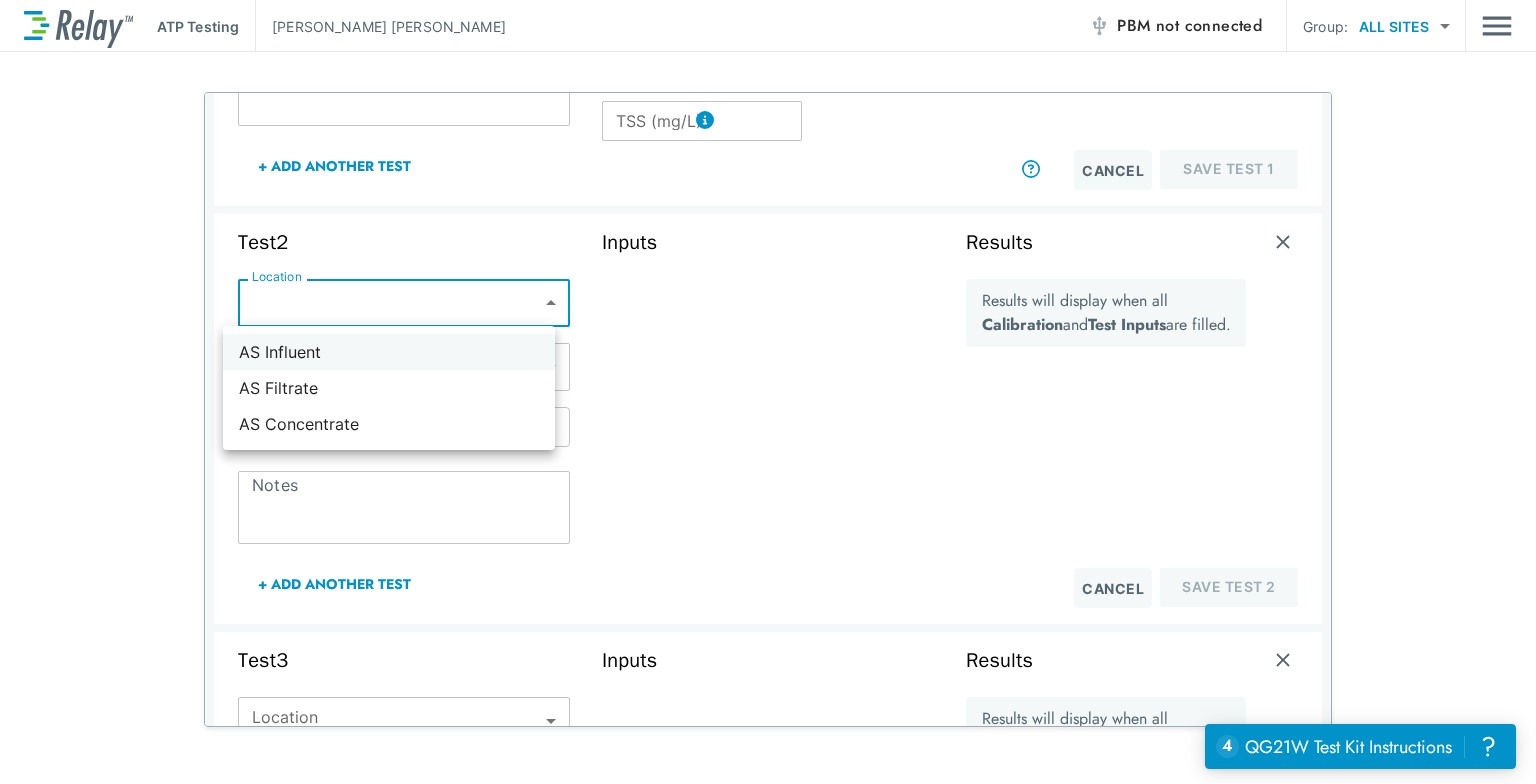 click on "AS Influent" at bounding box center [389, 352] 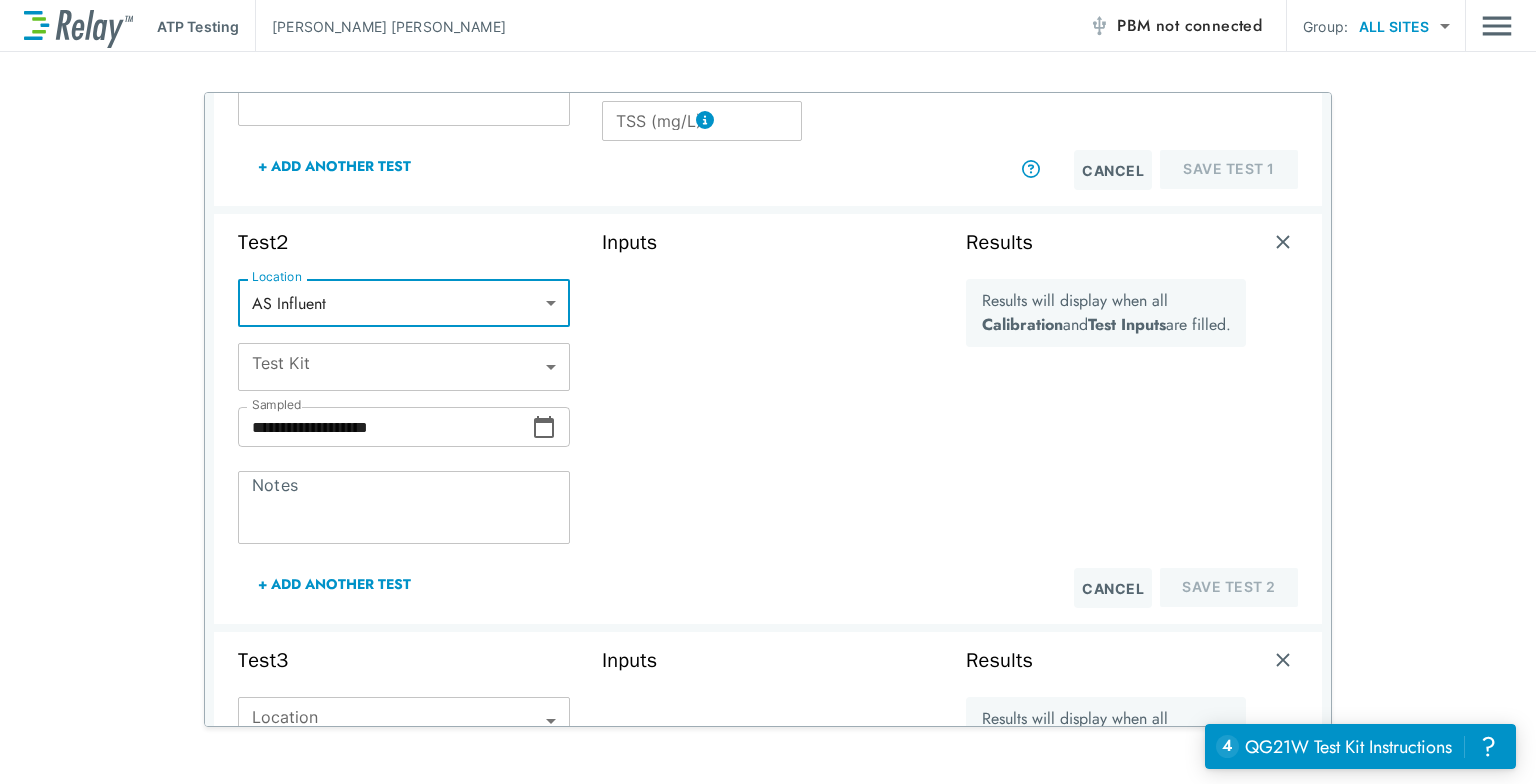 type on "**********" 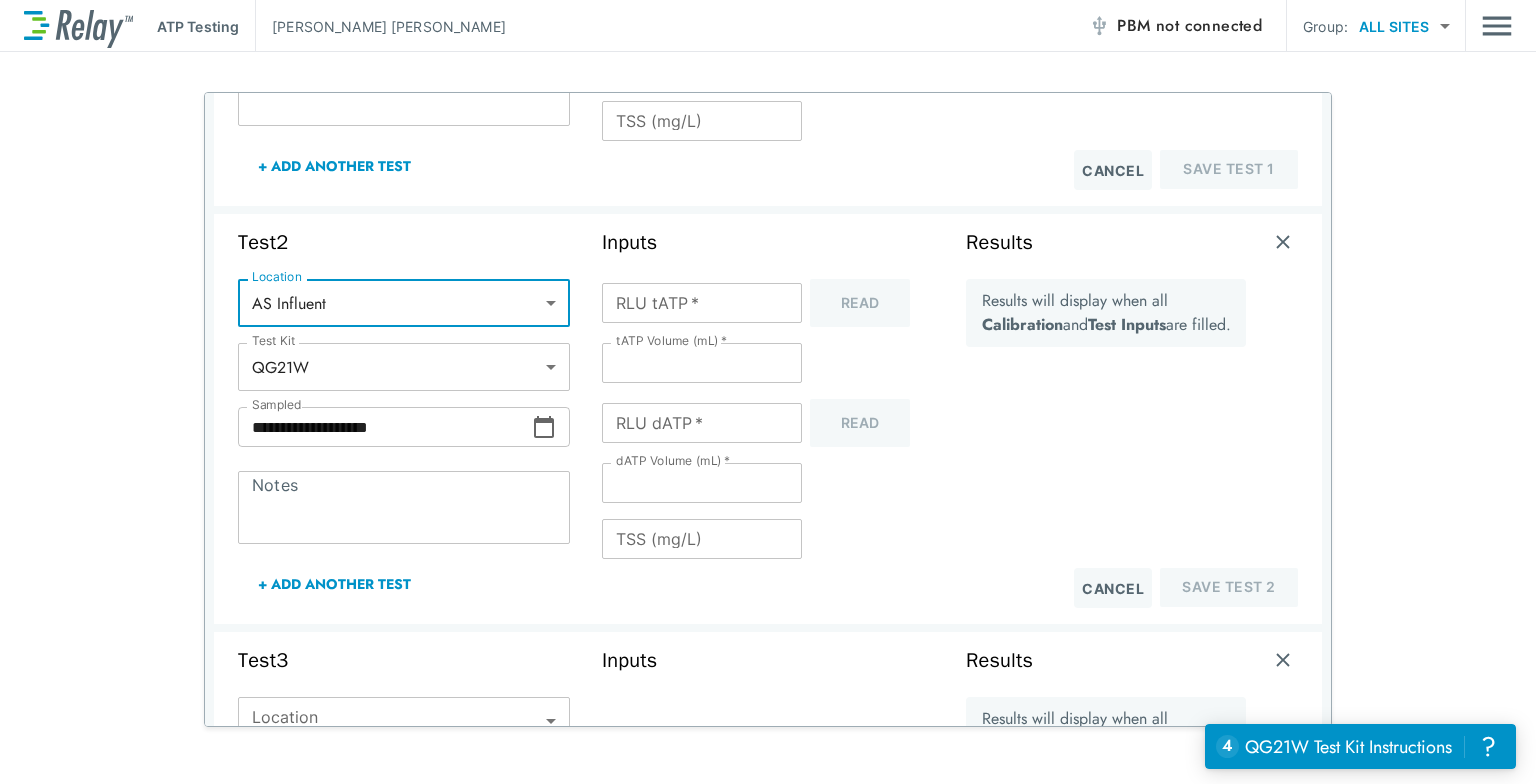 scroll, scrollTop: 698, scrollLeft: 0, axis: vertical 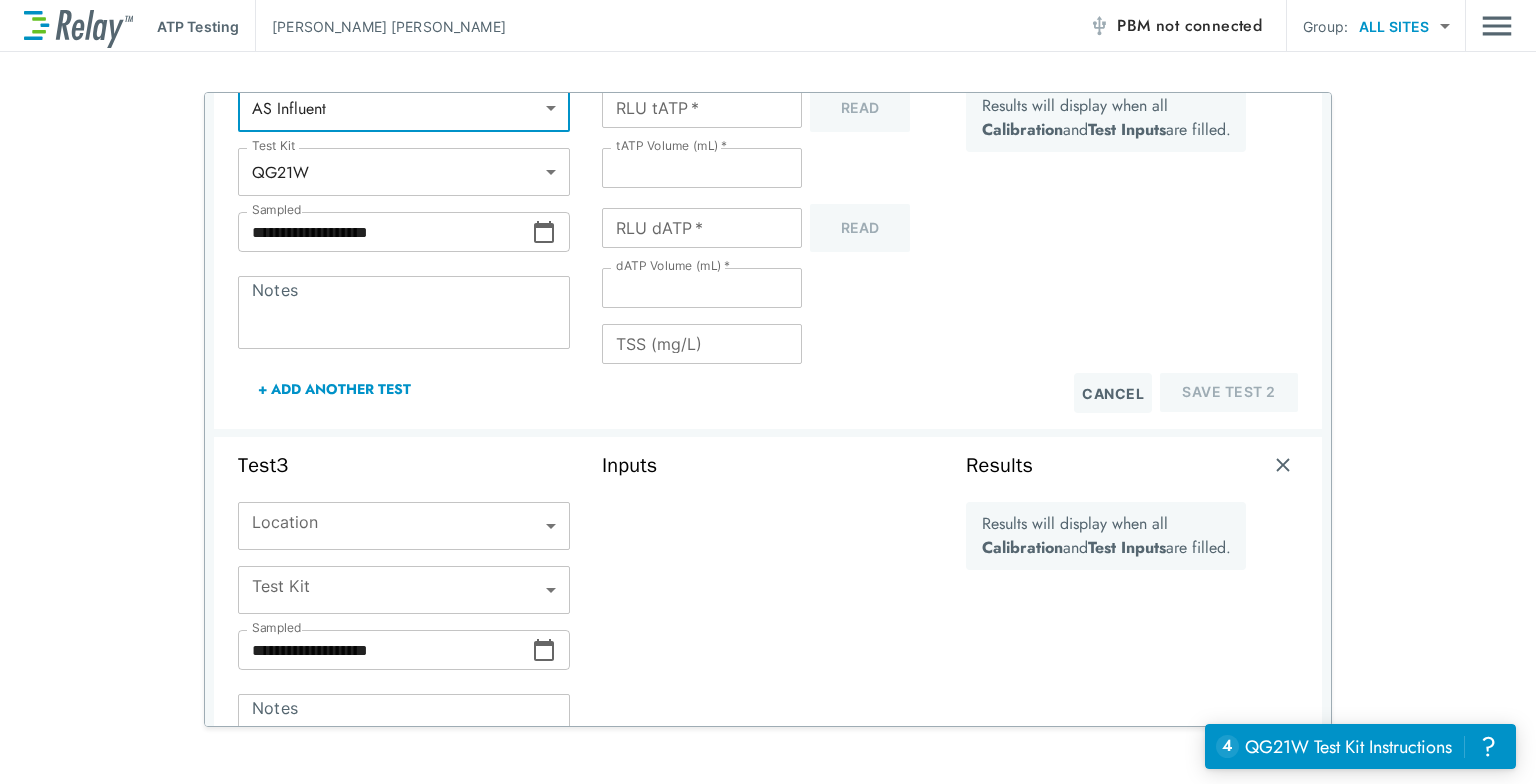 click on "Location ​ Location" at bounding box center (404, 534) 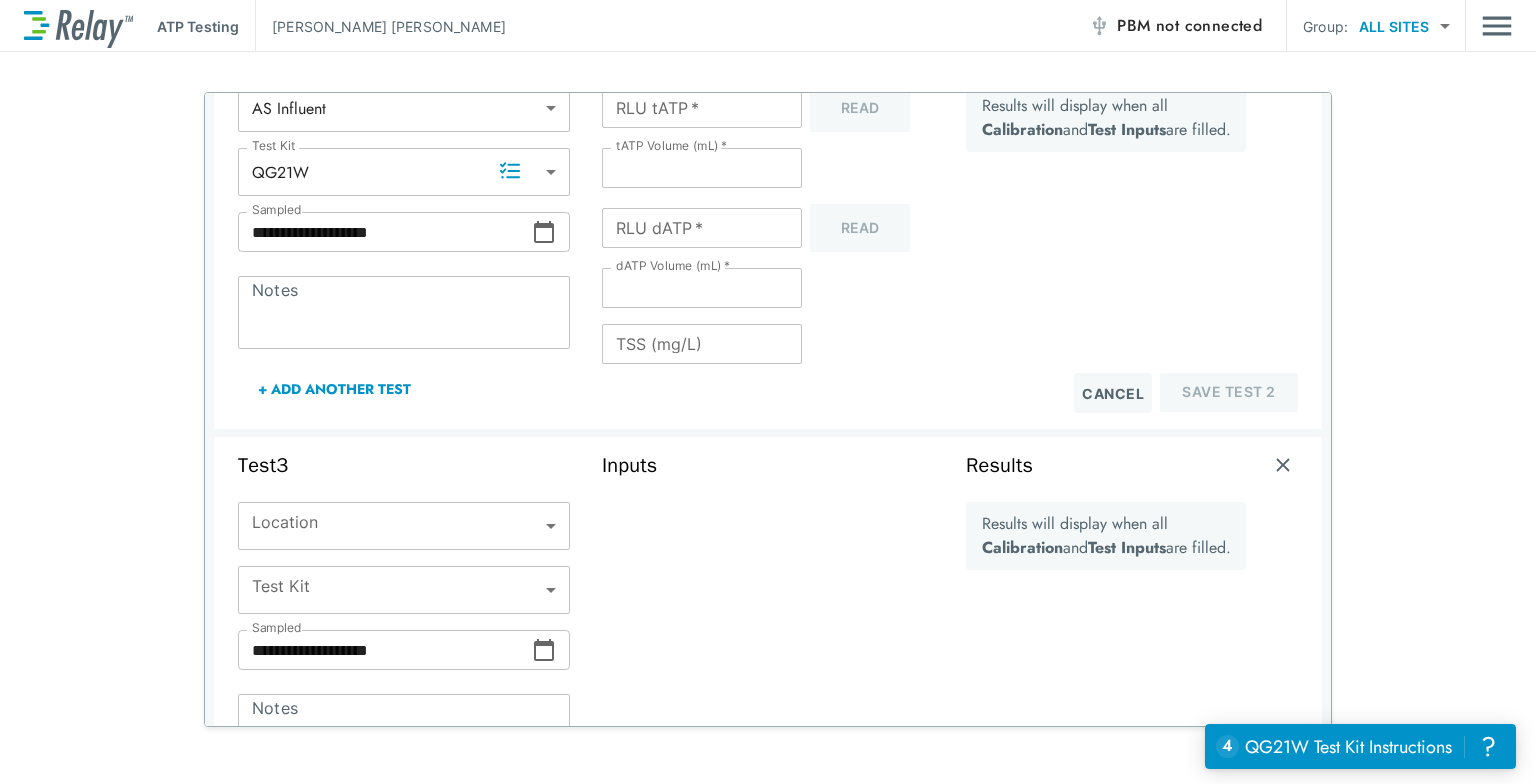 click on "**********" at bounding box center (768, 392) 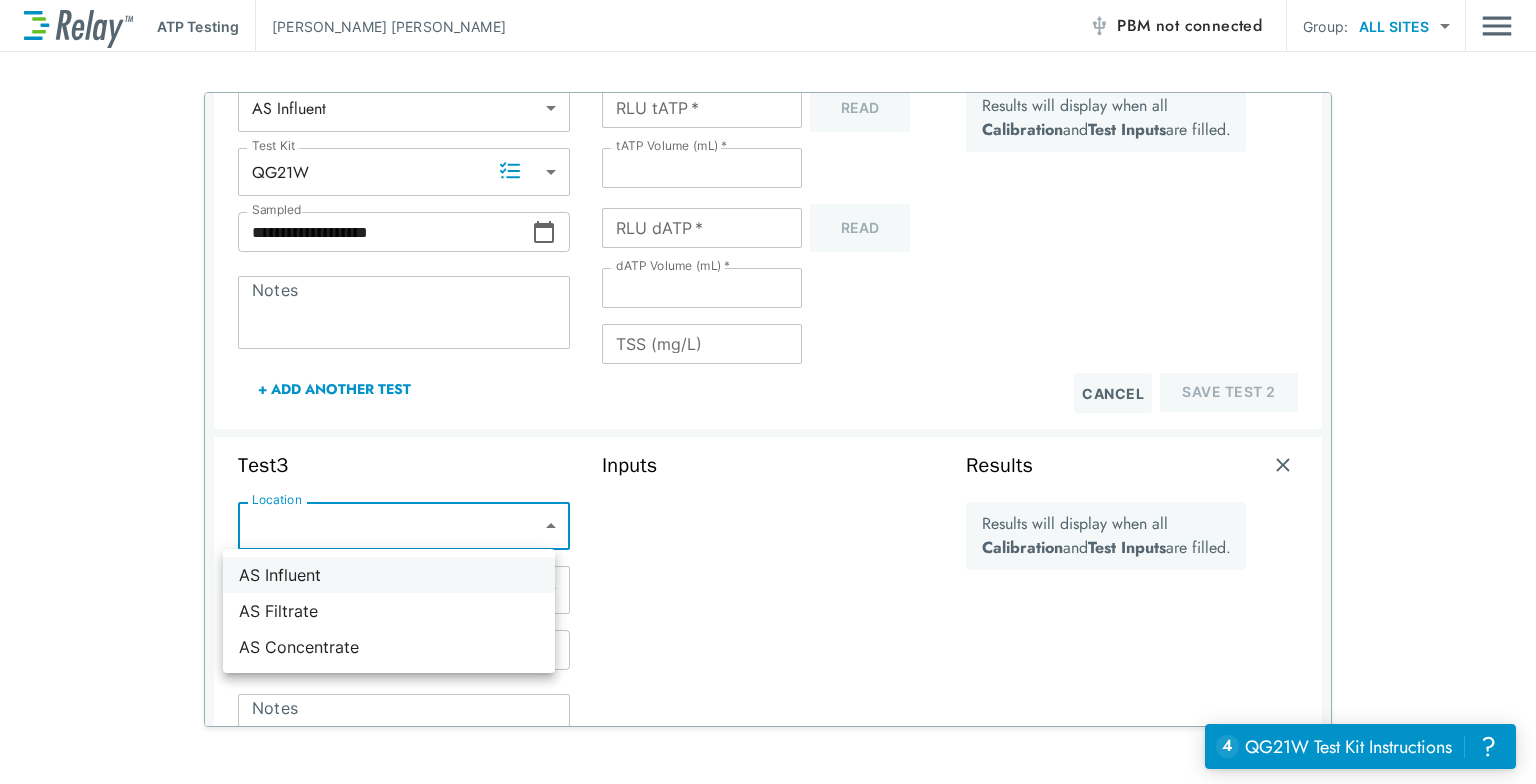 click on "AS Influent" at bounding box center [389, 575] 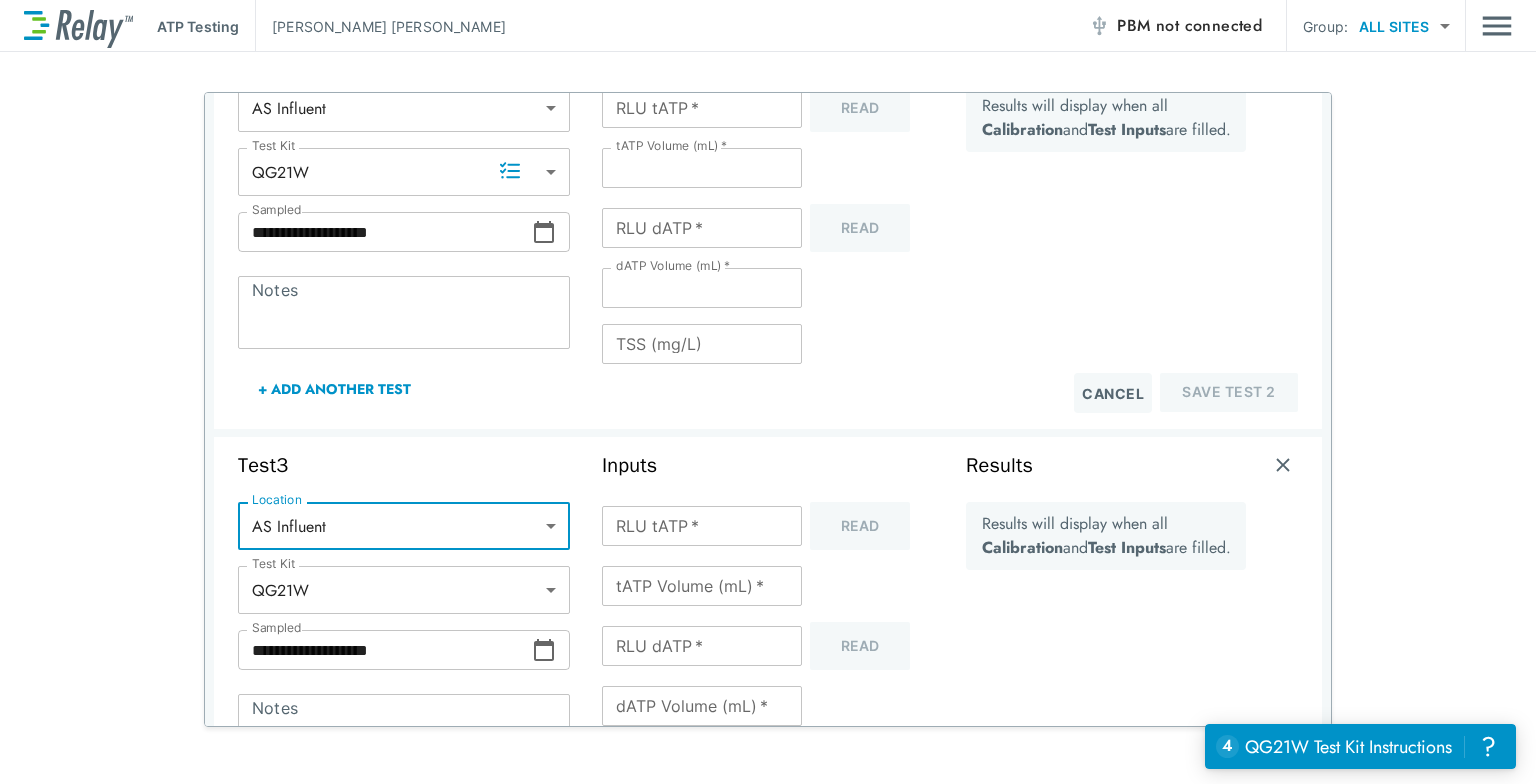 type on "*****" 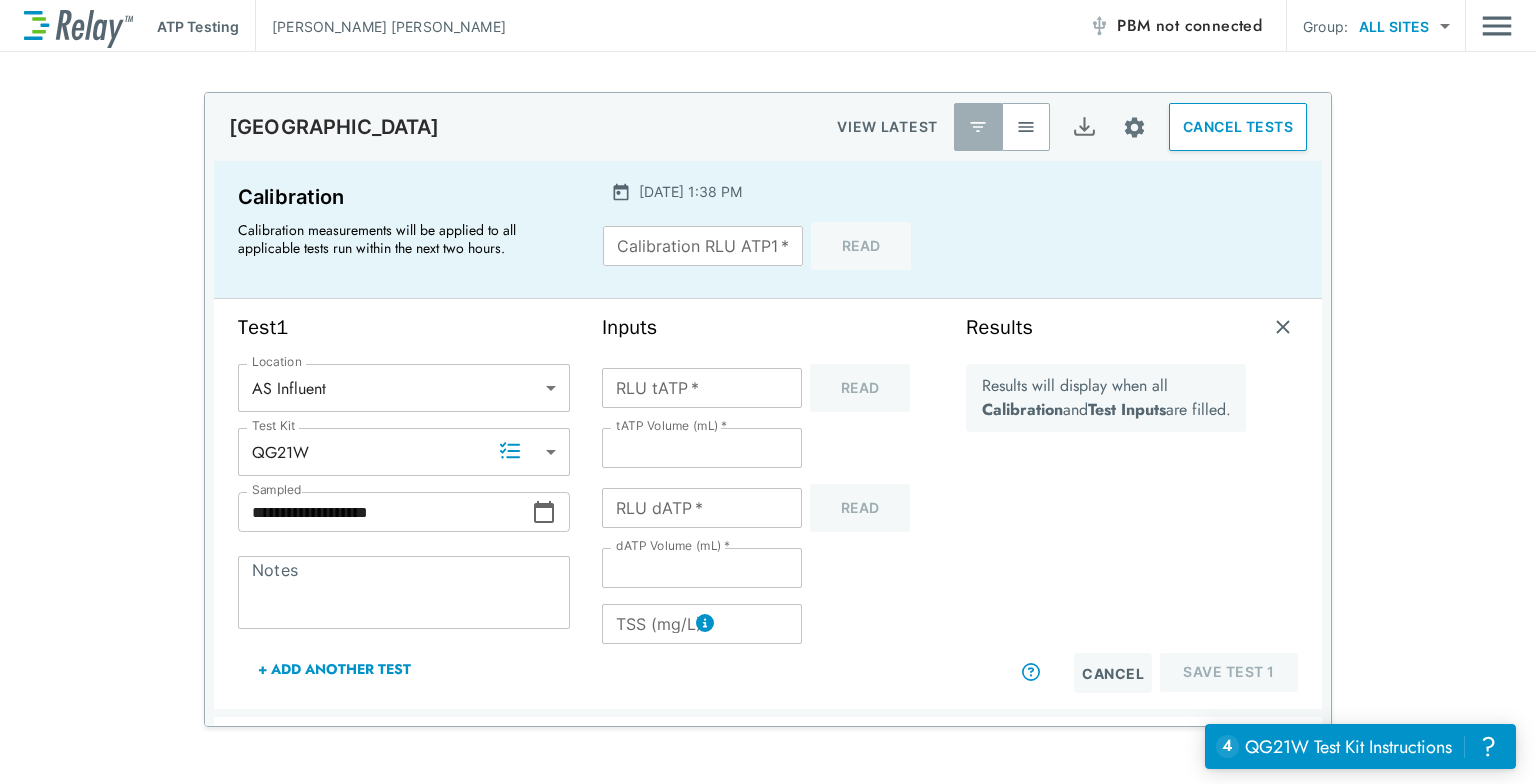 scroll, scrollTop: 0, scrollLeft: 0, axis: both 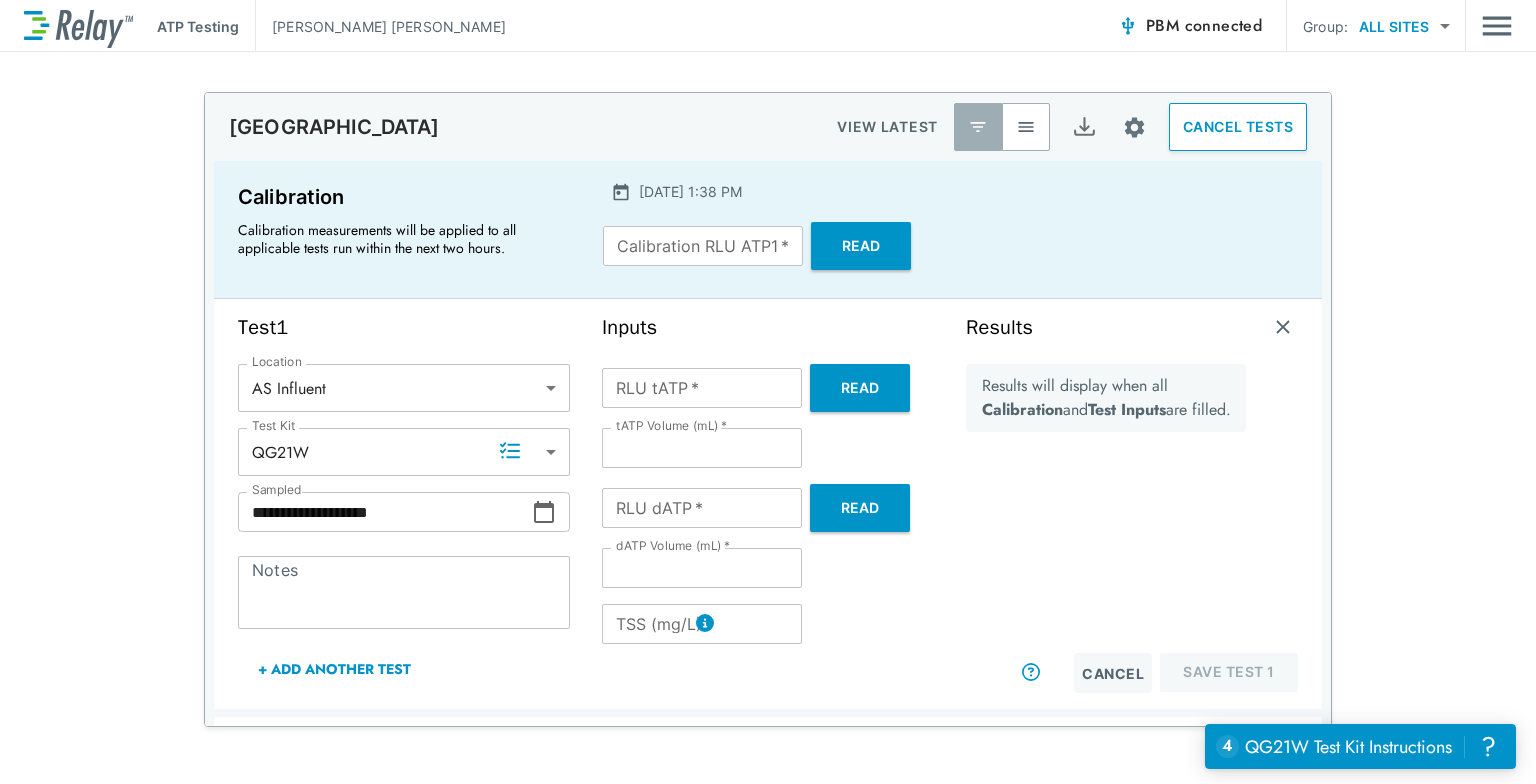 click on "Read" at bounding box center [861, 246] 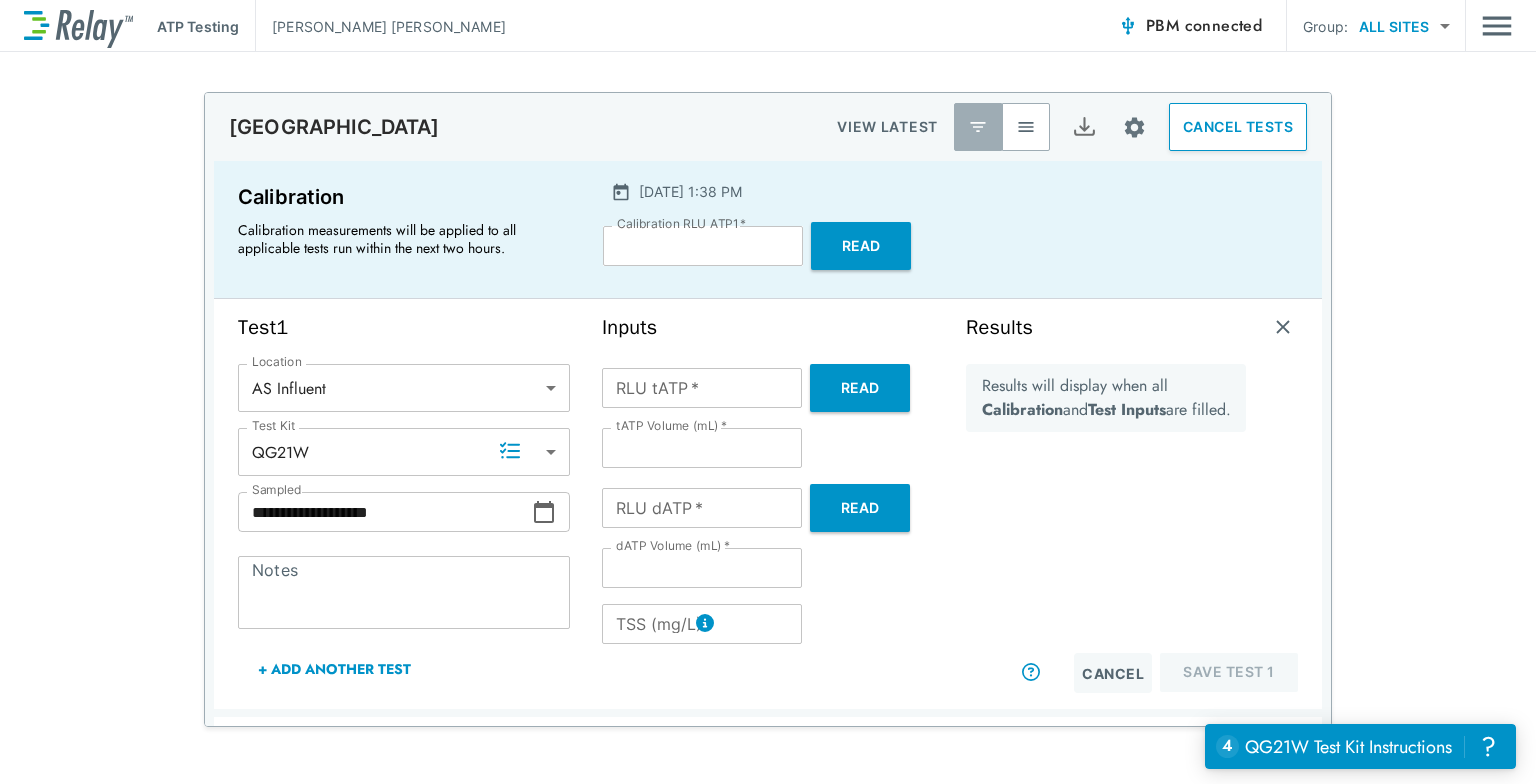 type on "****" 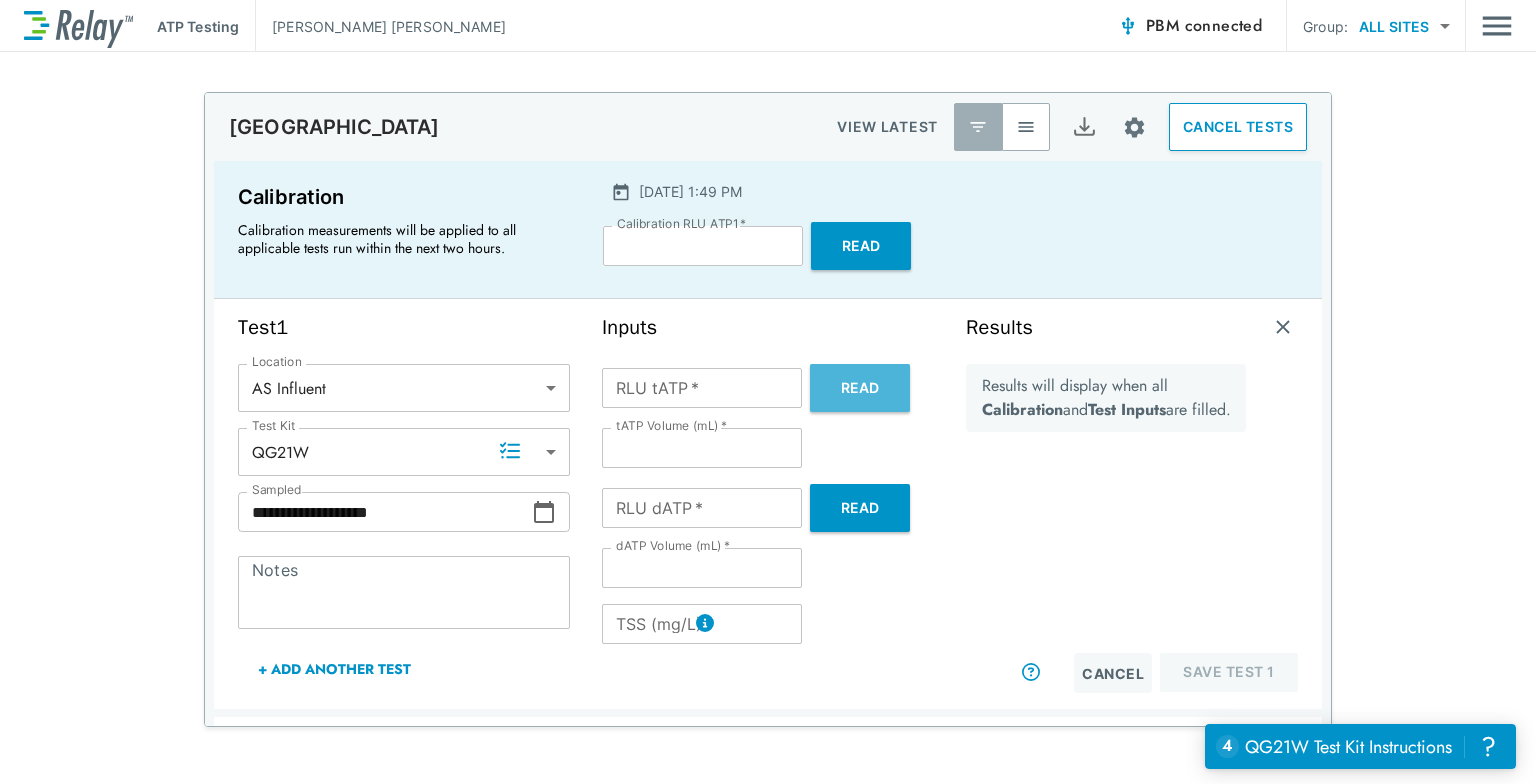click on "Read" at bounding box center [860, 388] 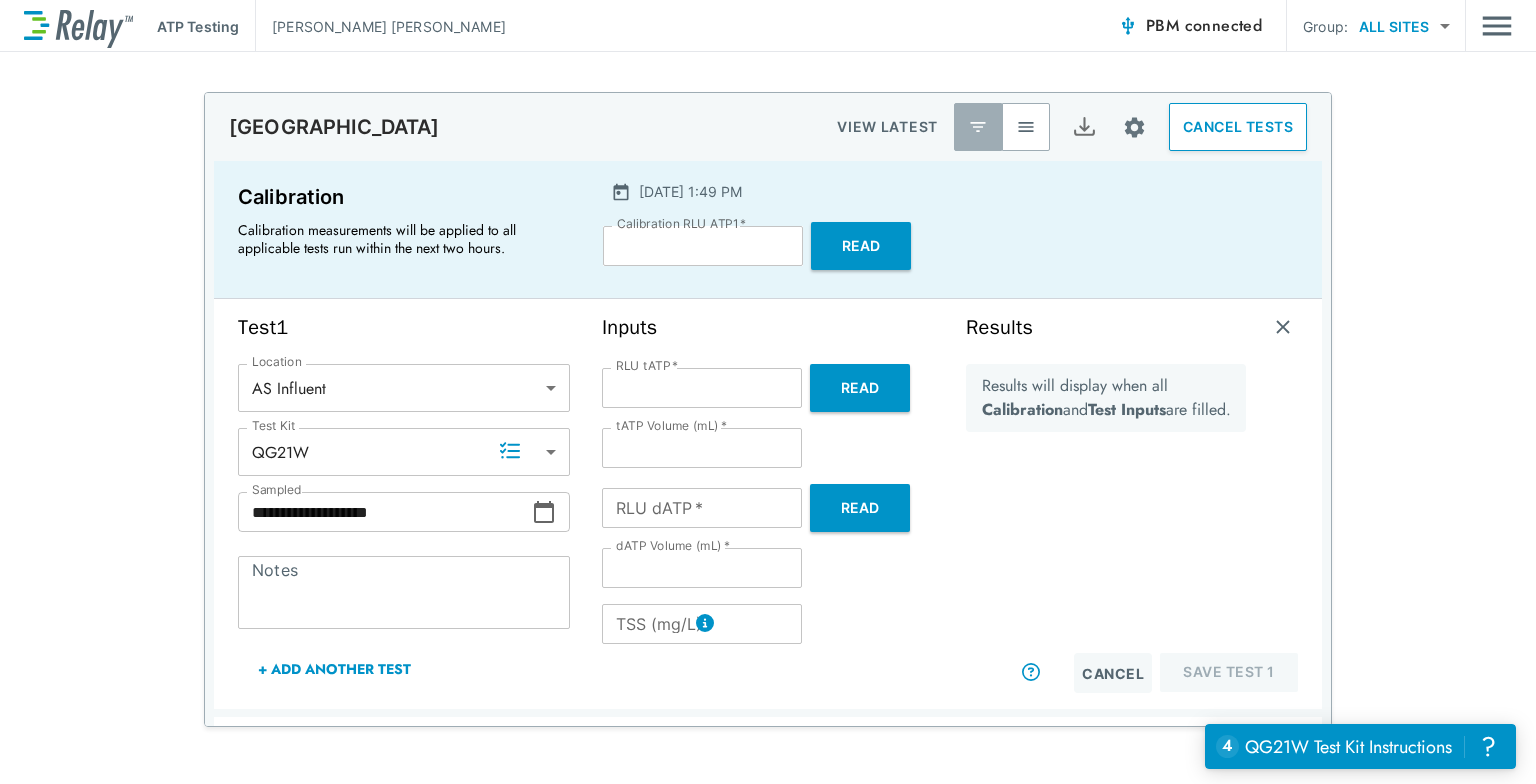 type on "******" 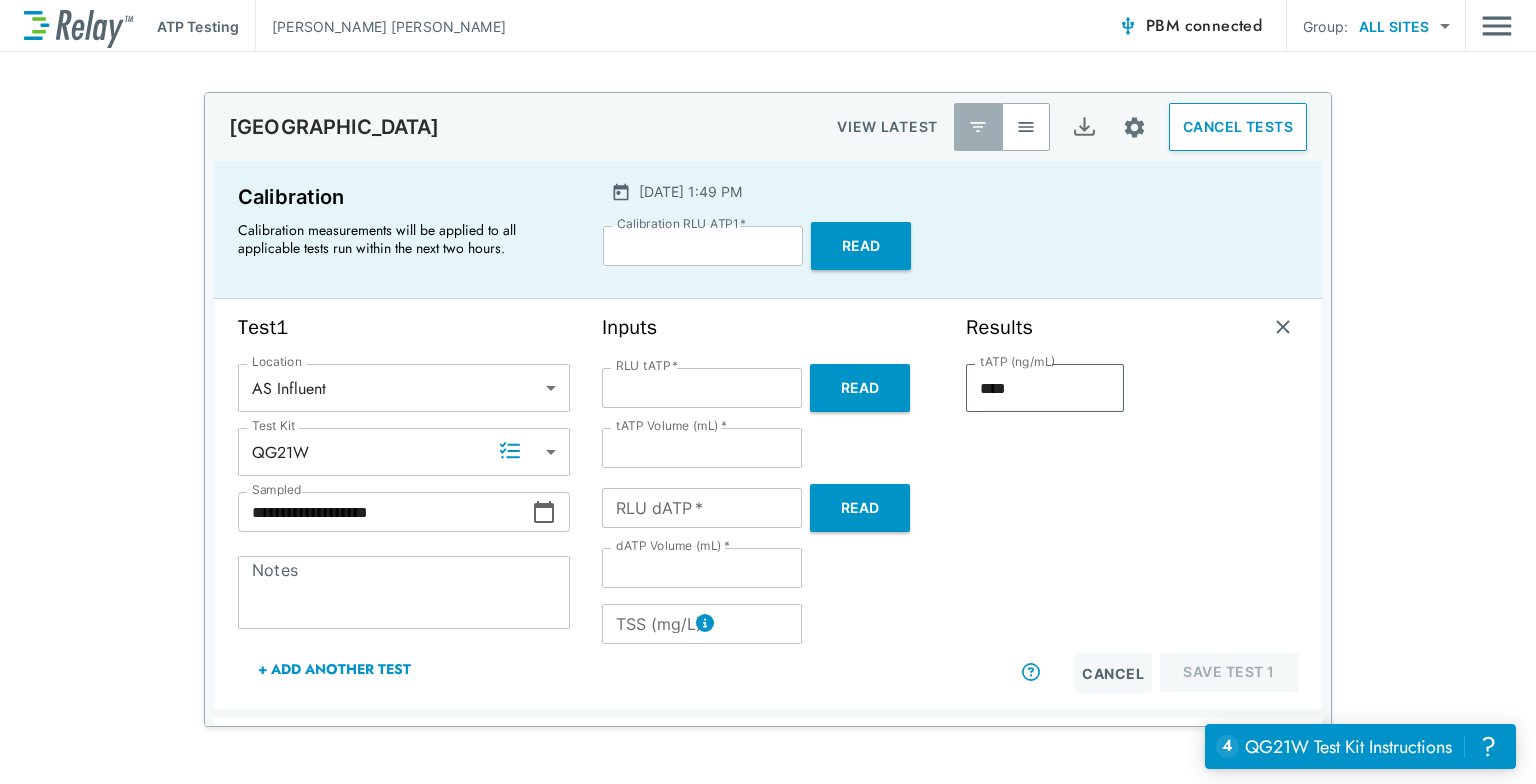 click on "Read" at bounding box center [860, 508] 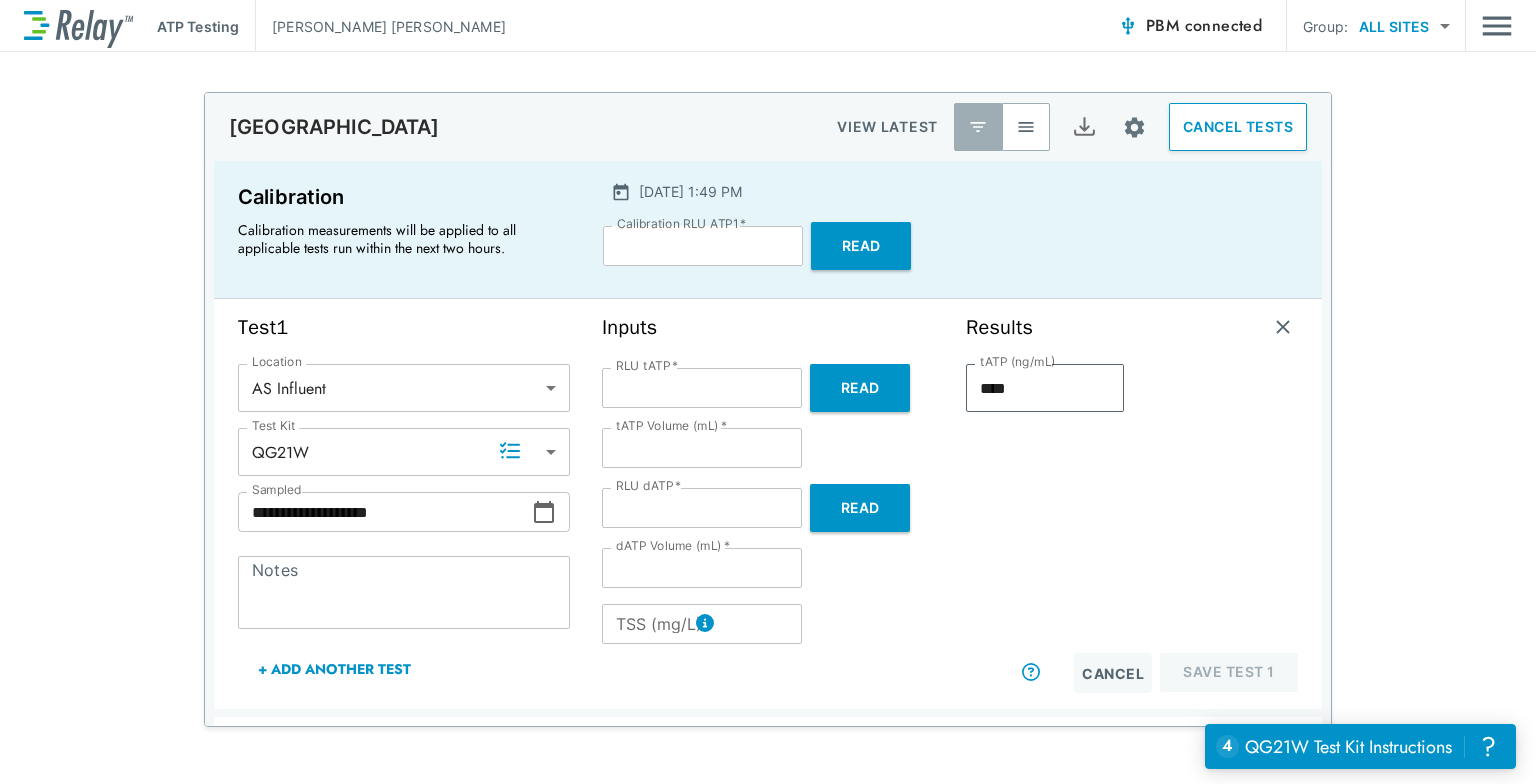 type on "****" 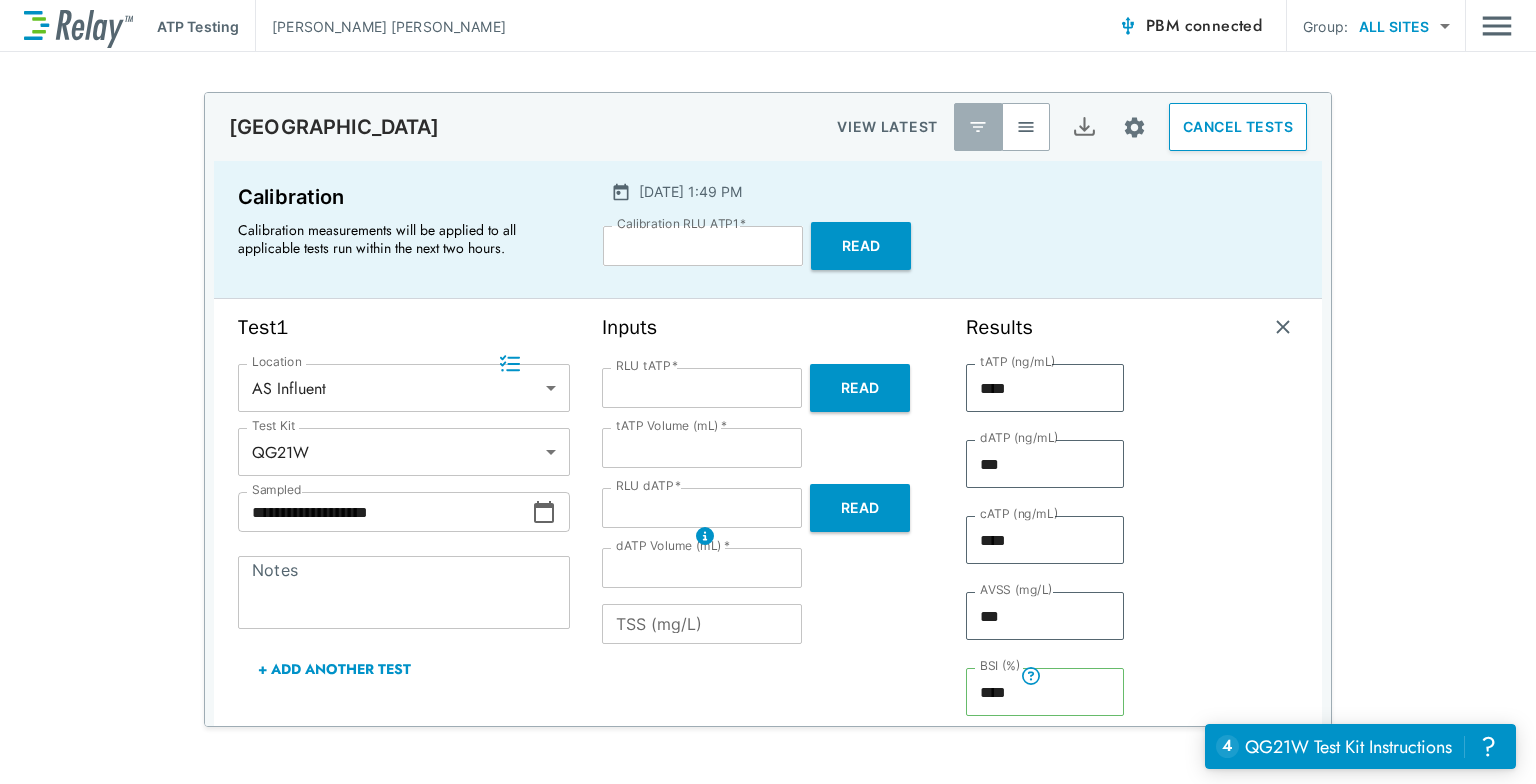 scroll, scrollTop: 88, scrollLeft: 0, axis: vertical 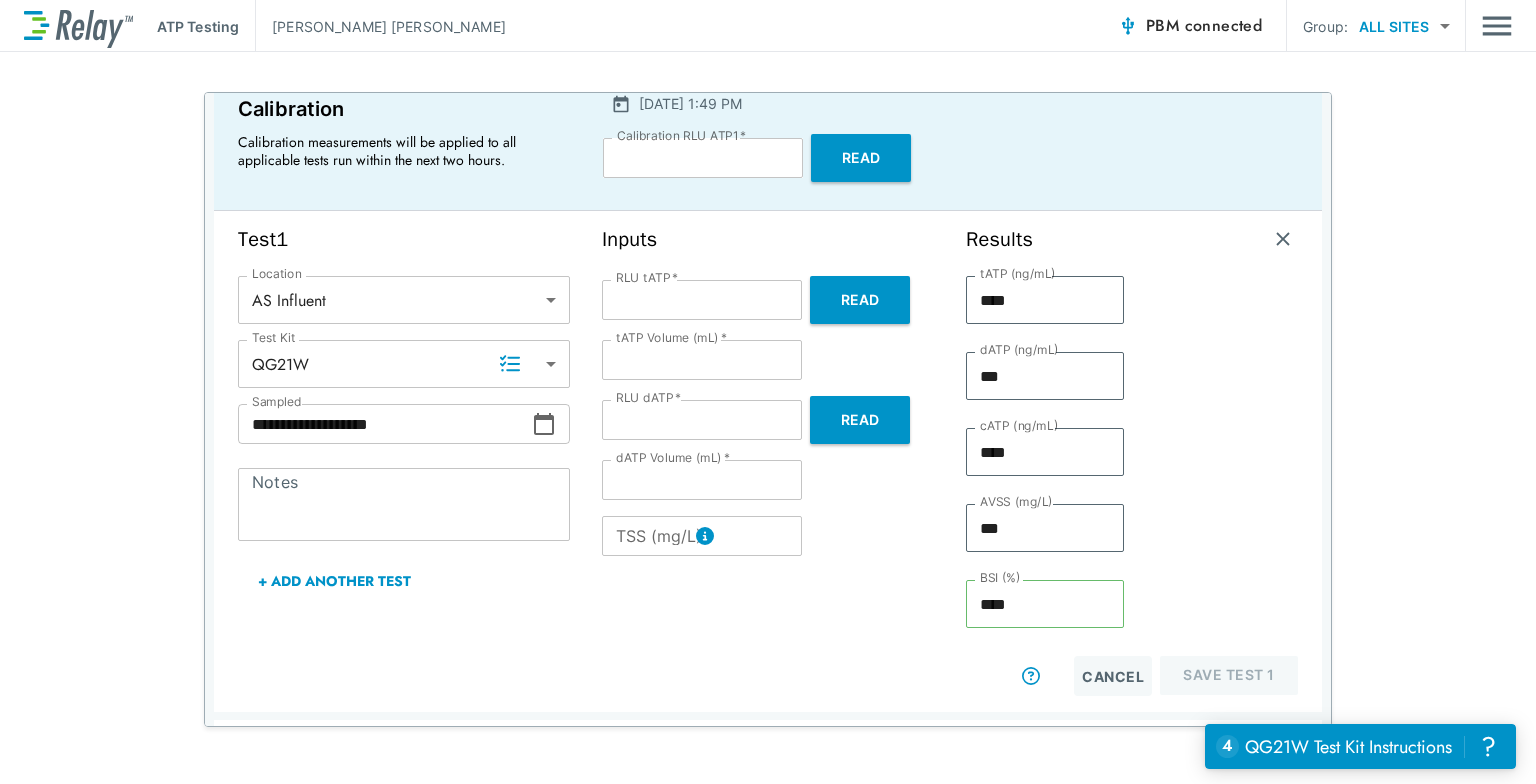 click on "TSS (mg/L)" at bounding box center [702, 536] 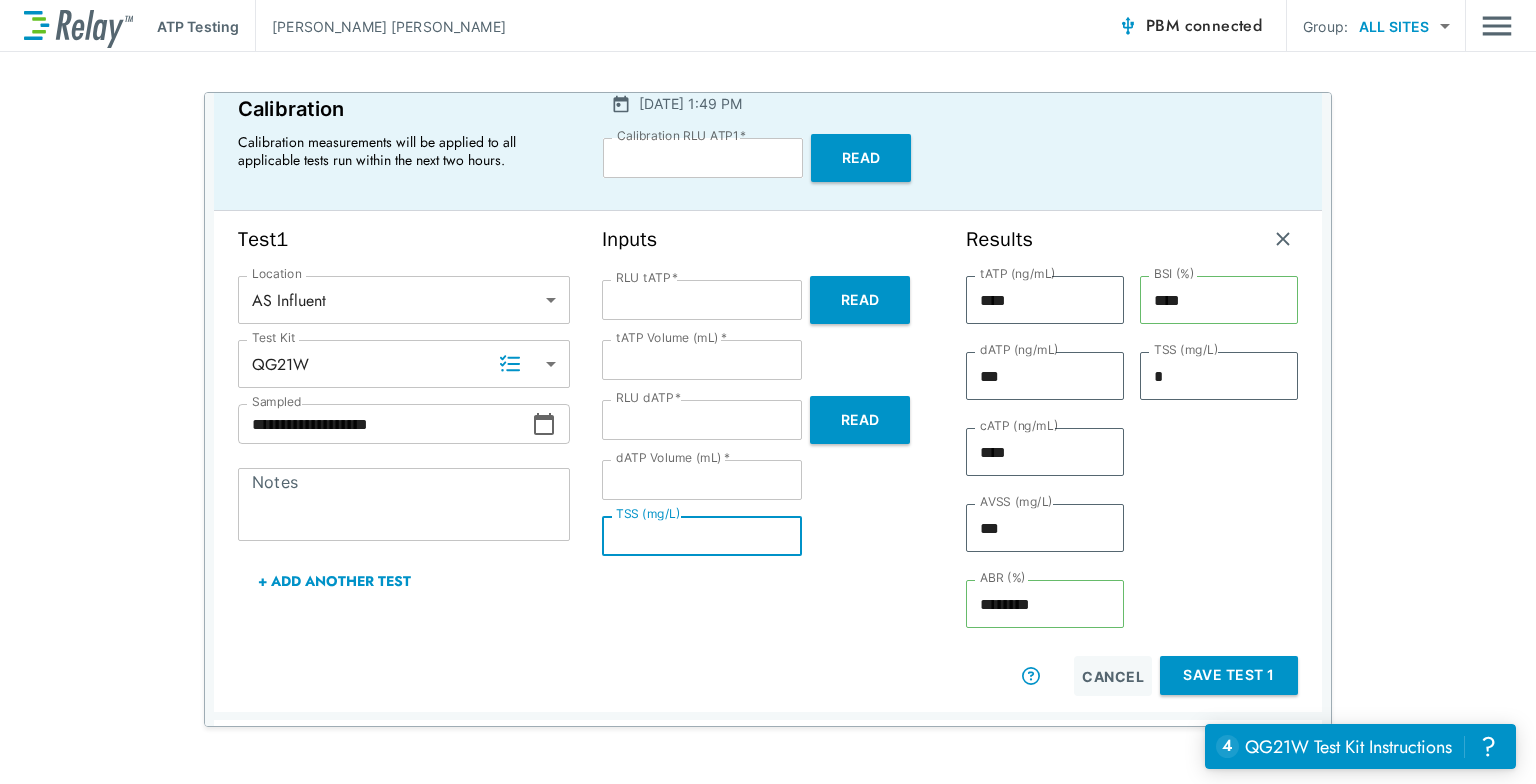 type on "*" 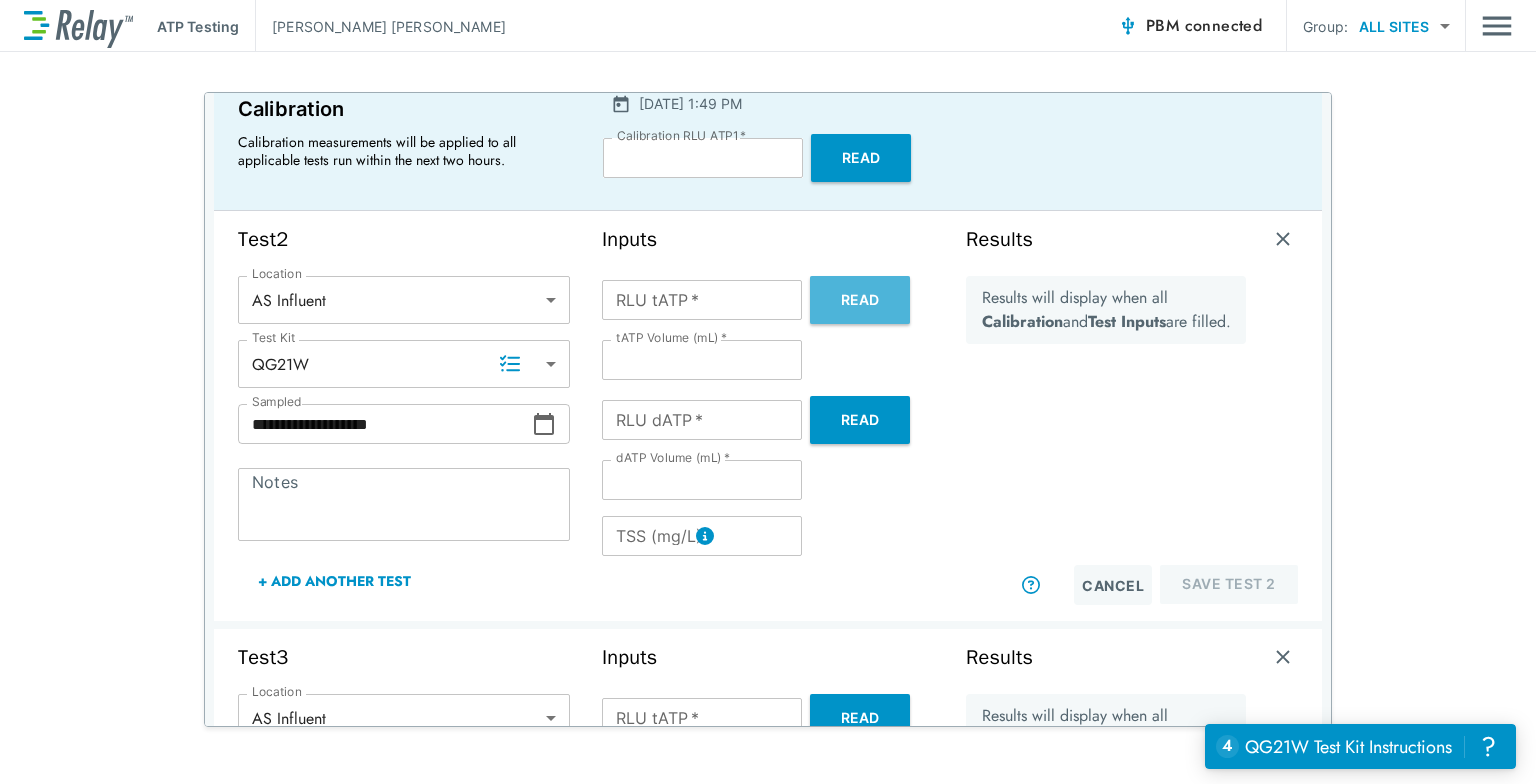 click on "Read" at bounding box center (860, 300) 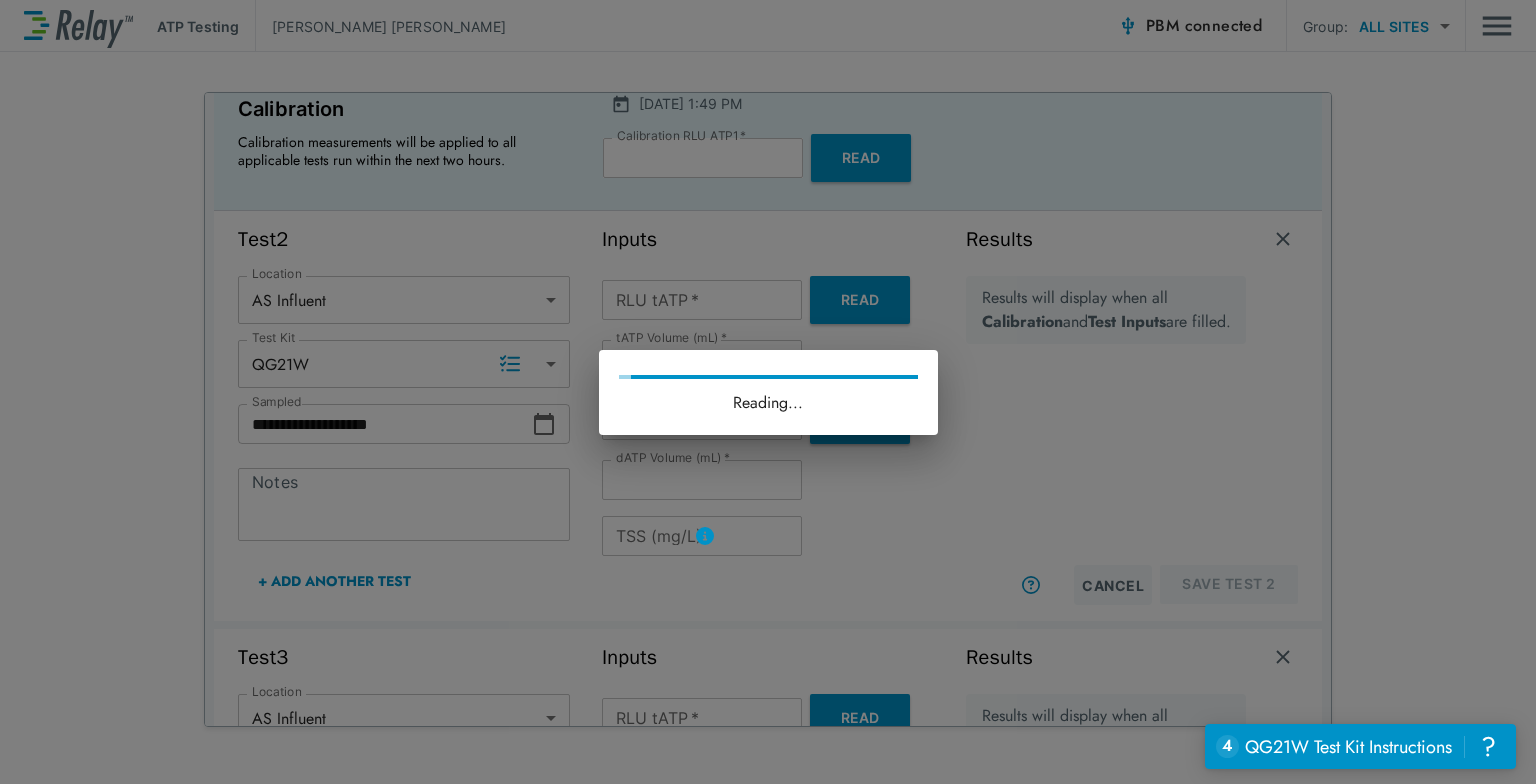 type on "******" 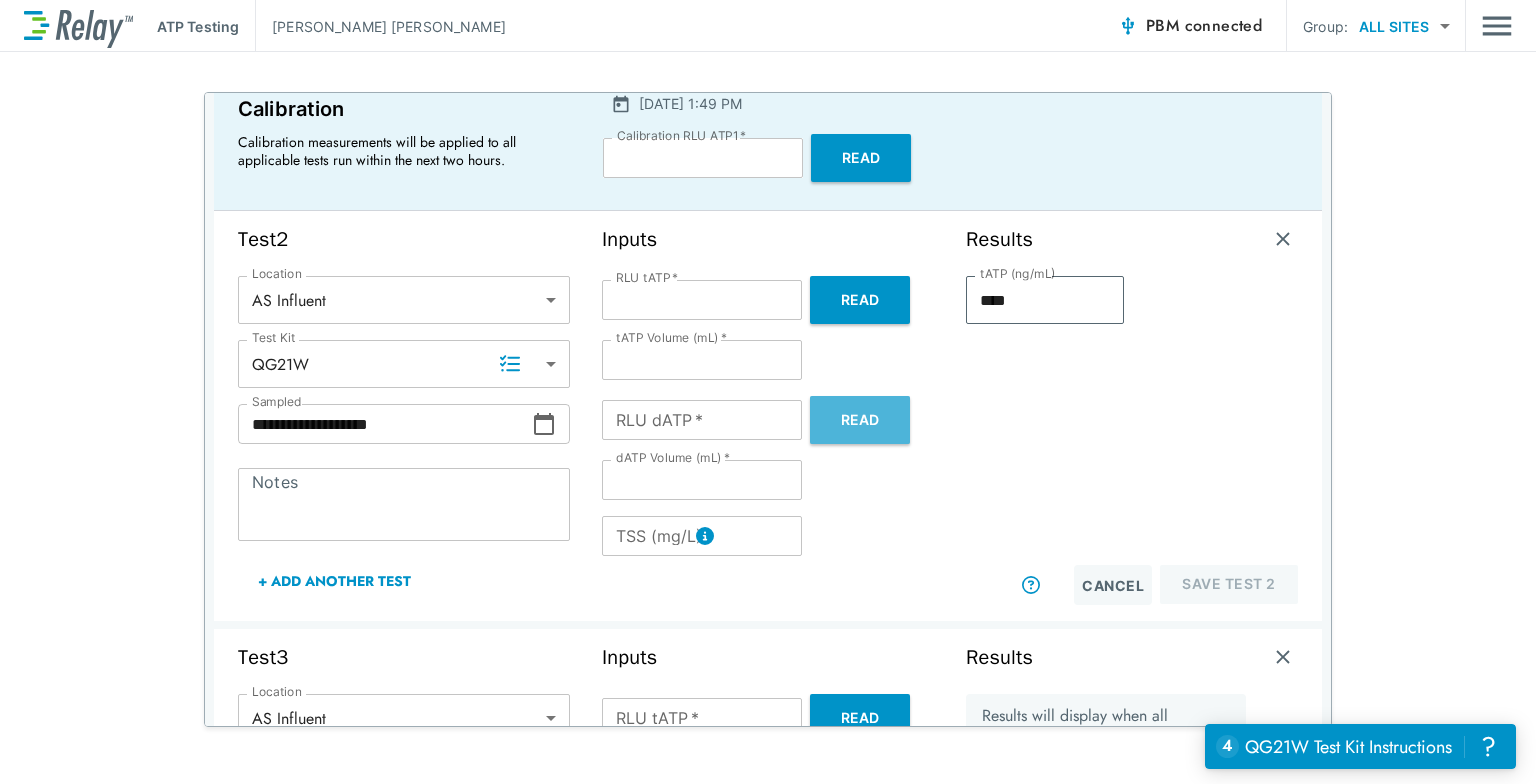 click on "Read" at bounding box center (860, 420) 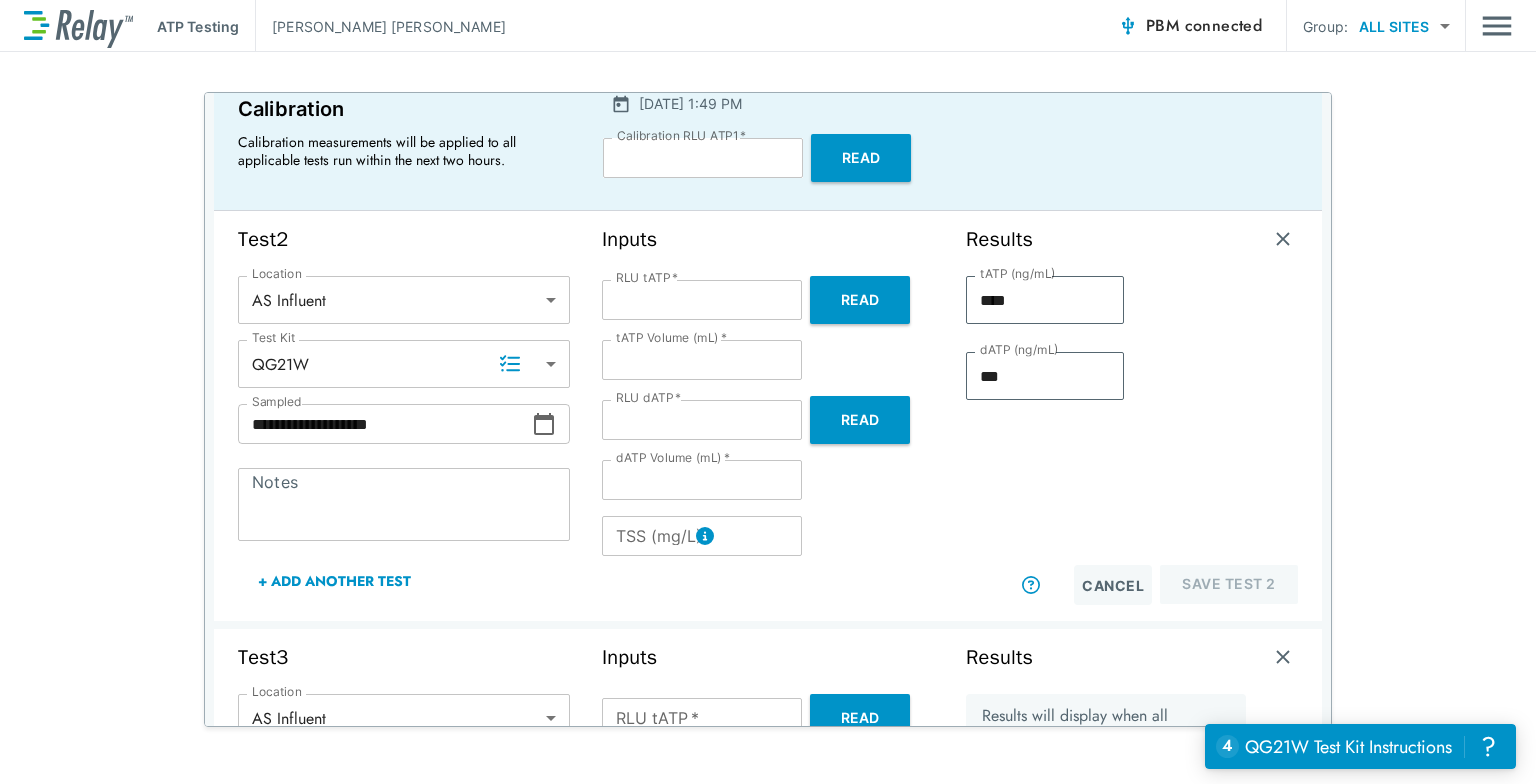 type on "****" 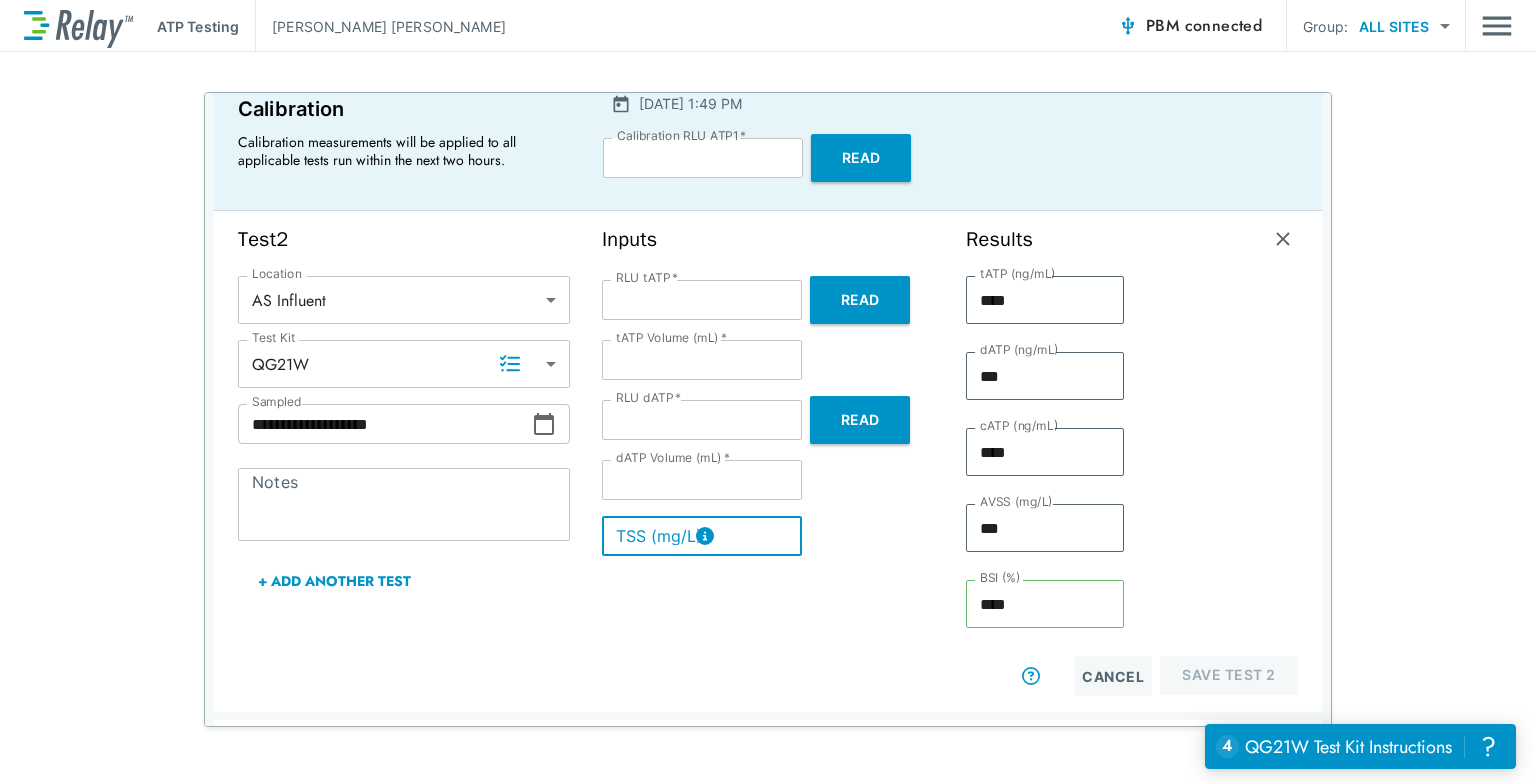 click on "TSS (mg/L)" at bounding box center (702, 536) 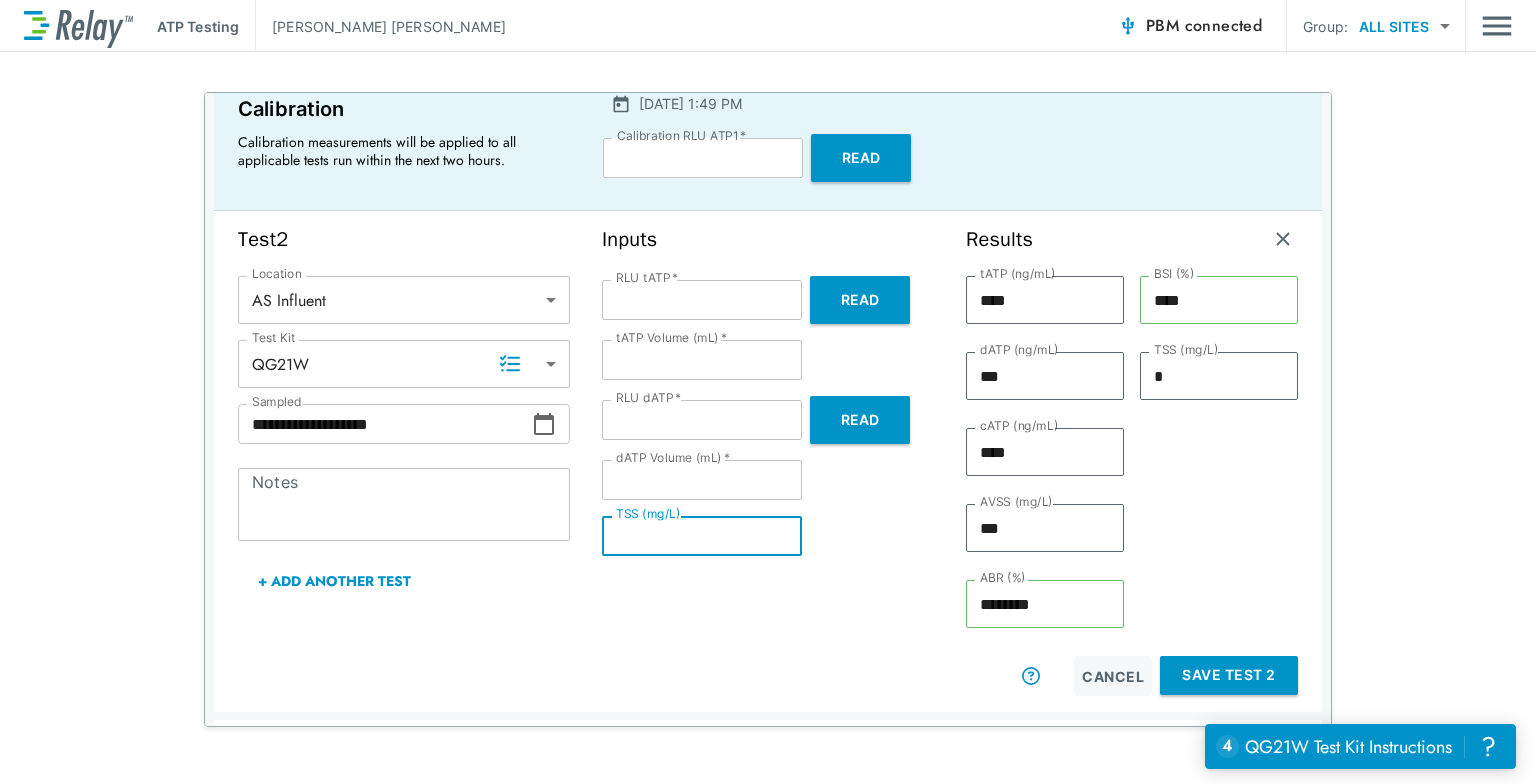 type on "*" 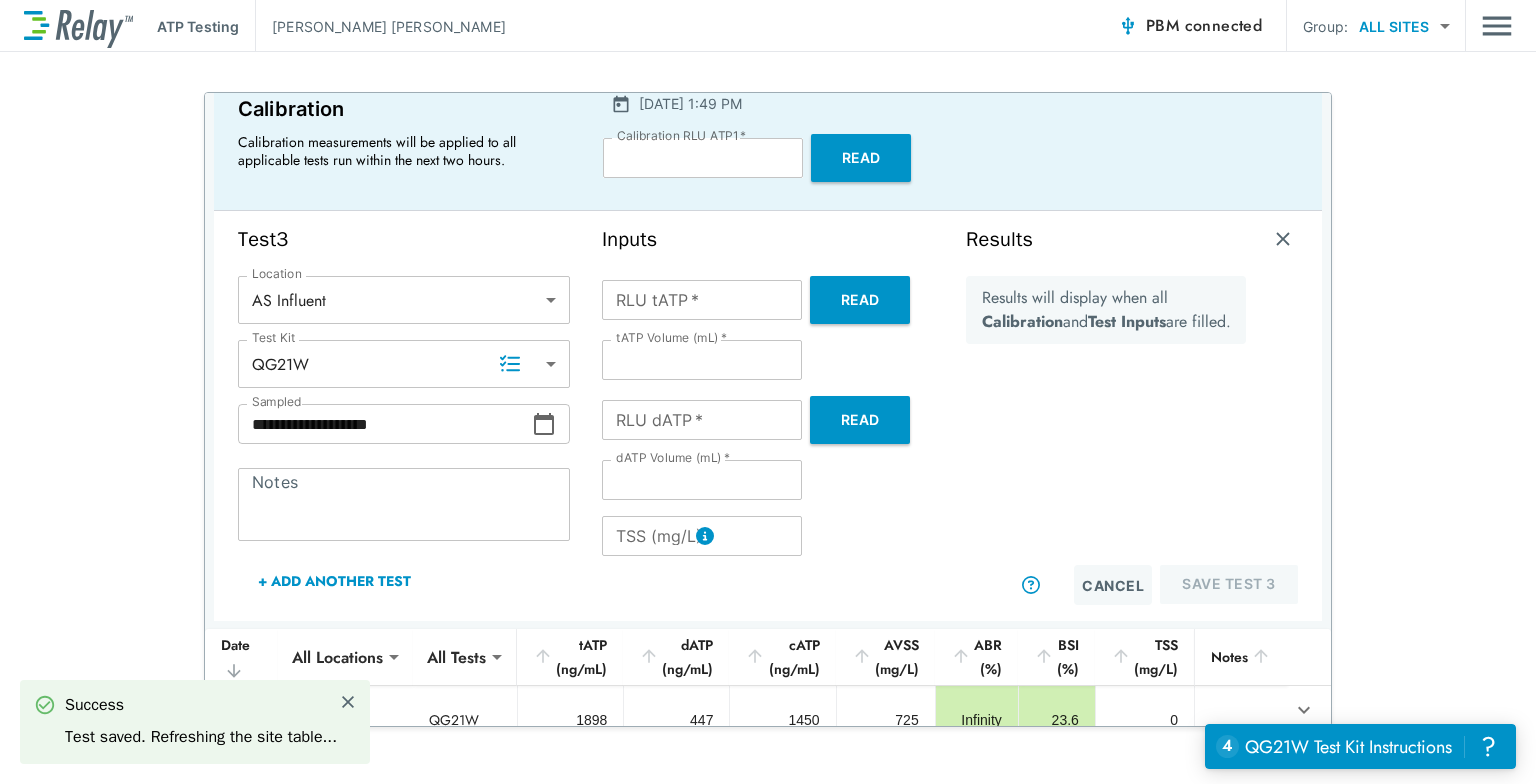 scroll, scrollTop: 111, scrollLeft: 0, axis: vertical 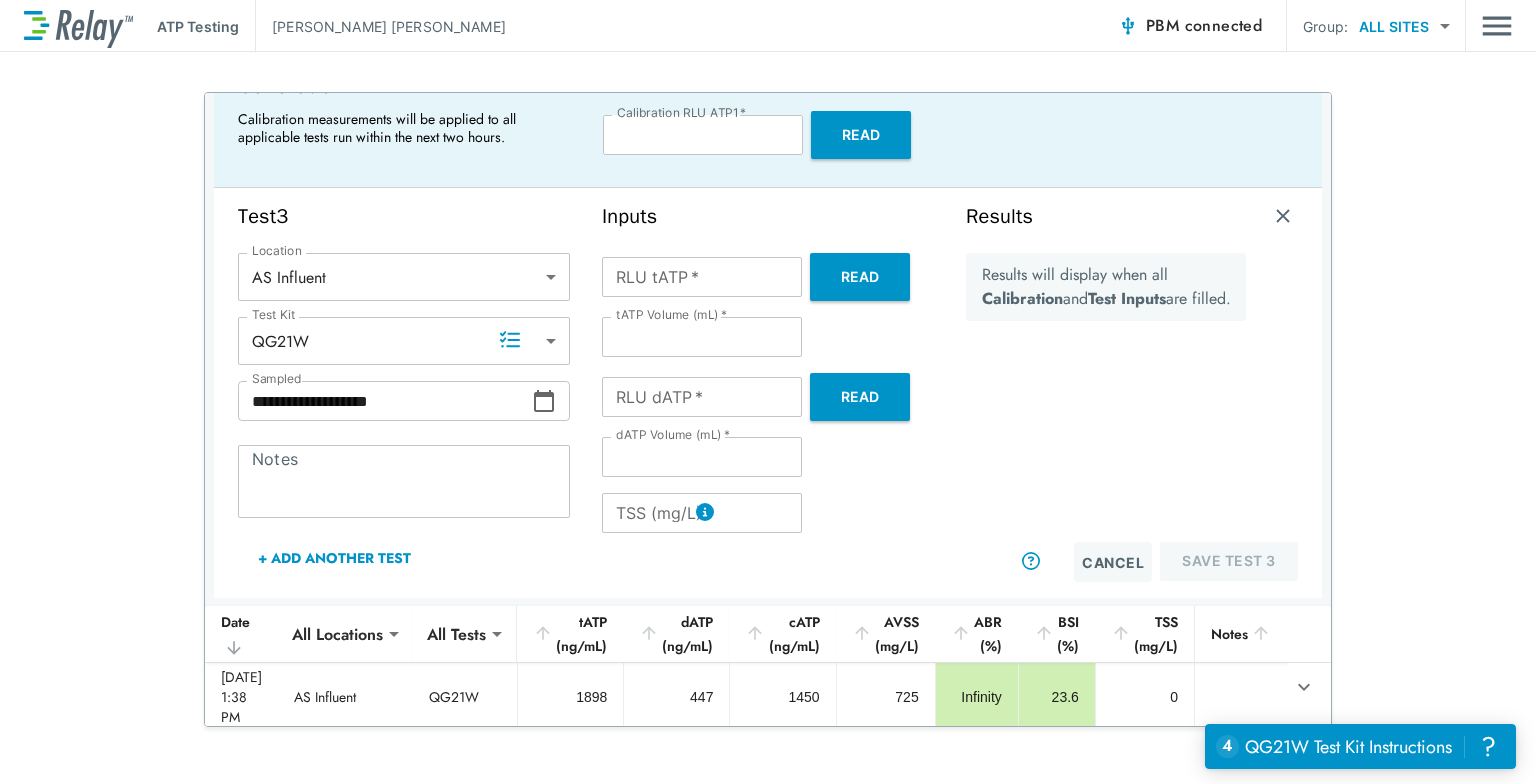 click on "Read" at bounding box center [860, 277] 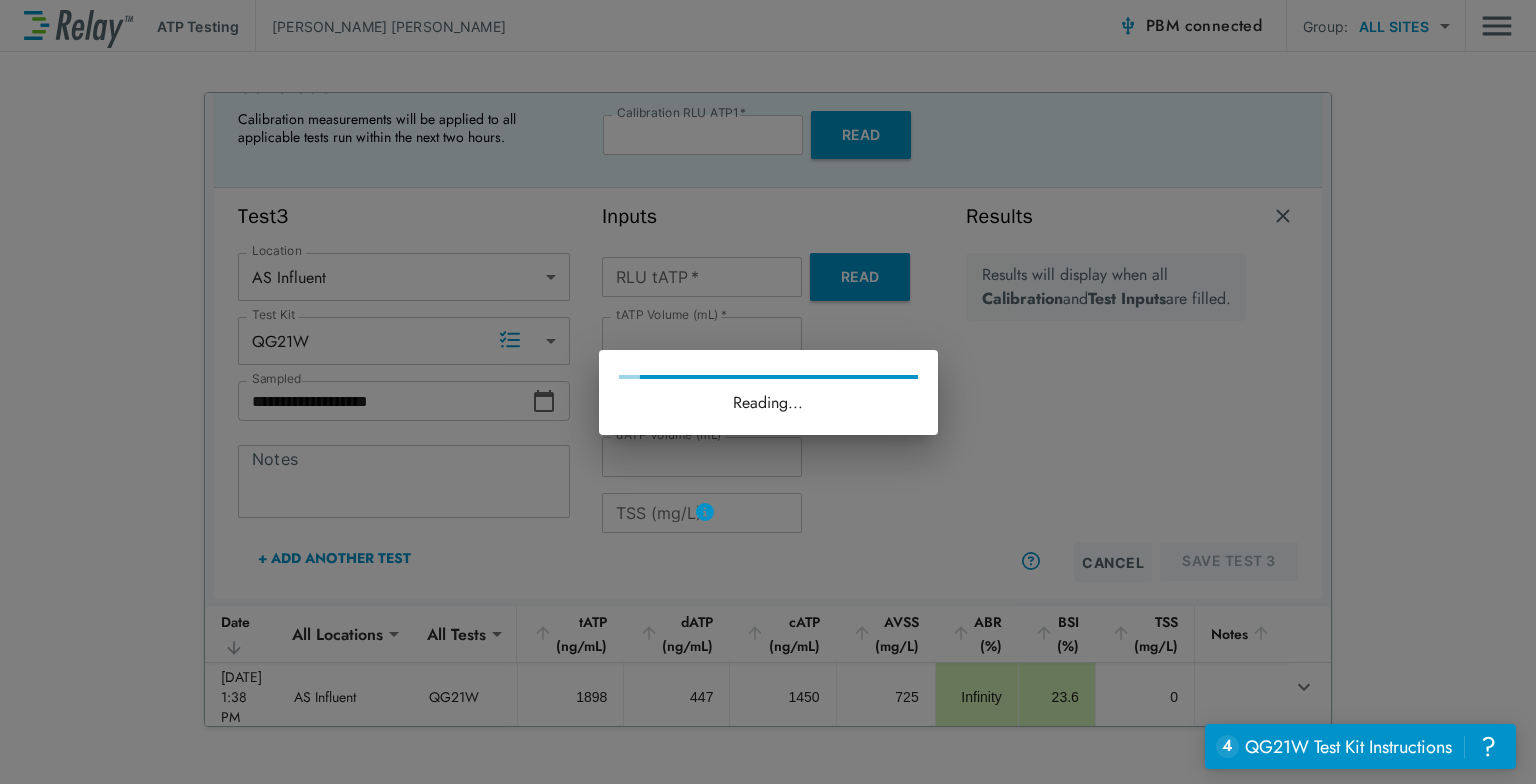 type on "******" 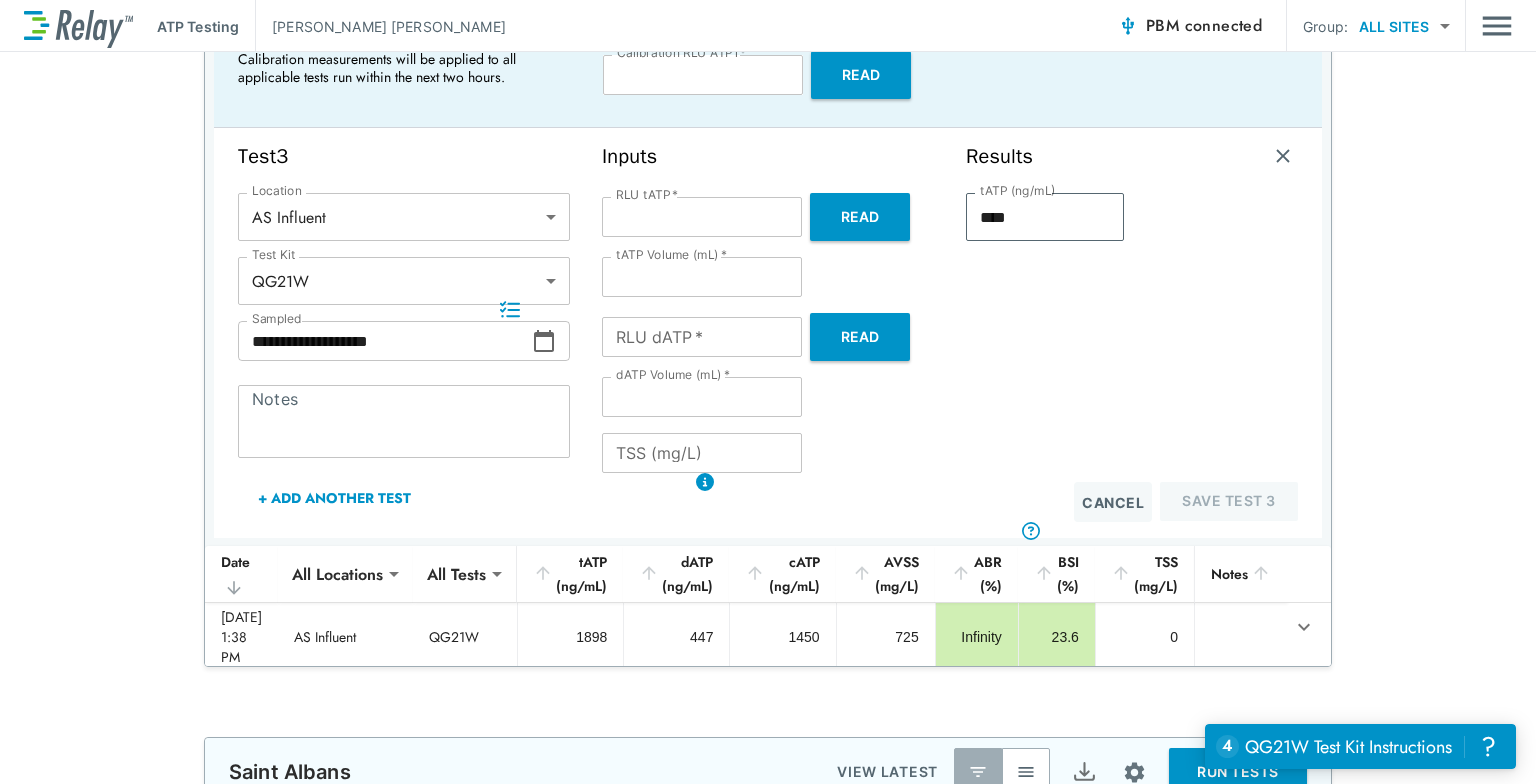 scroll, scrollTop: 28, scrollLeft: 0, axis: vertical 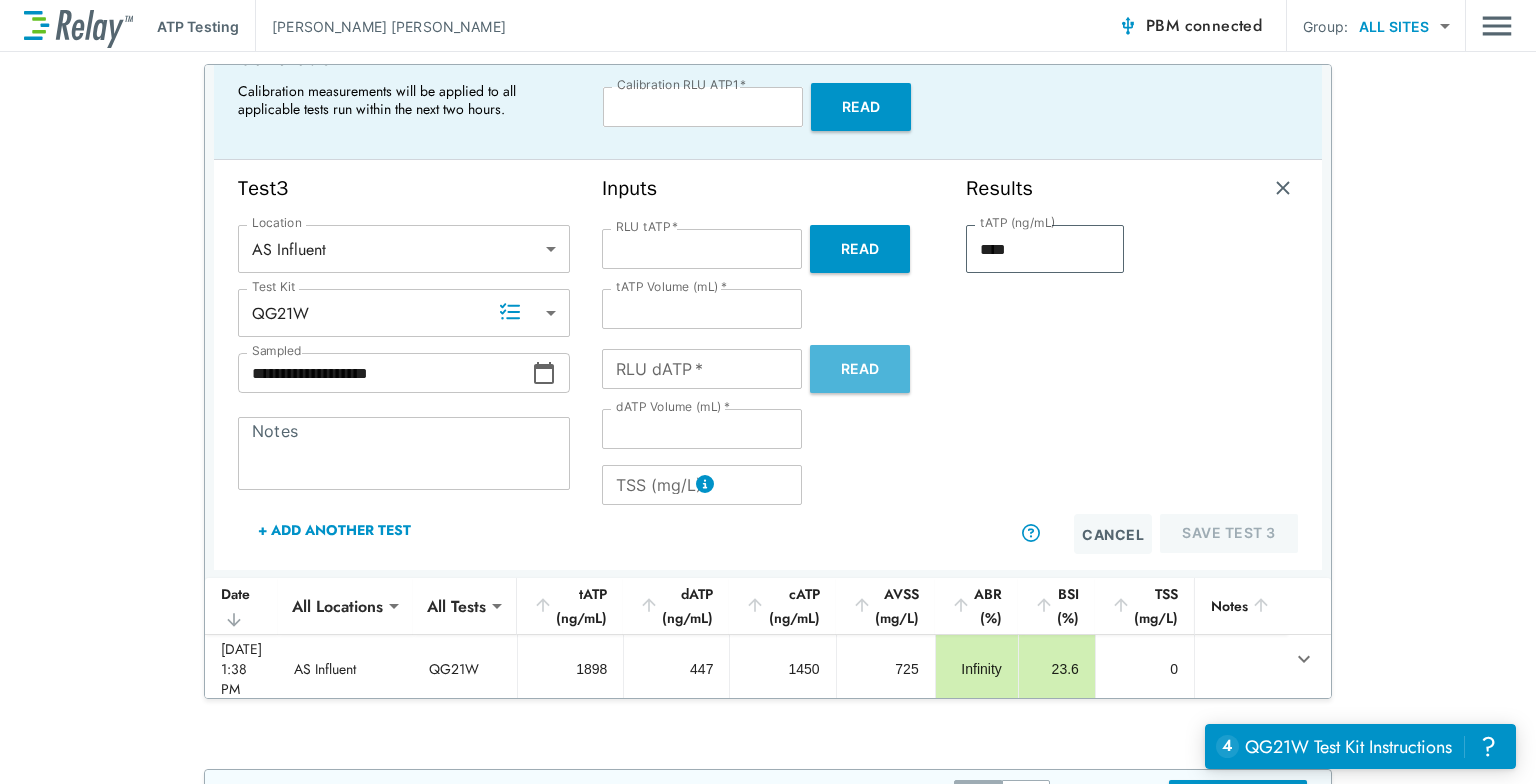 click on "Read" at bounding box center [860, 369] 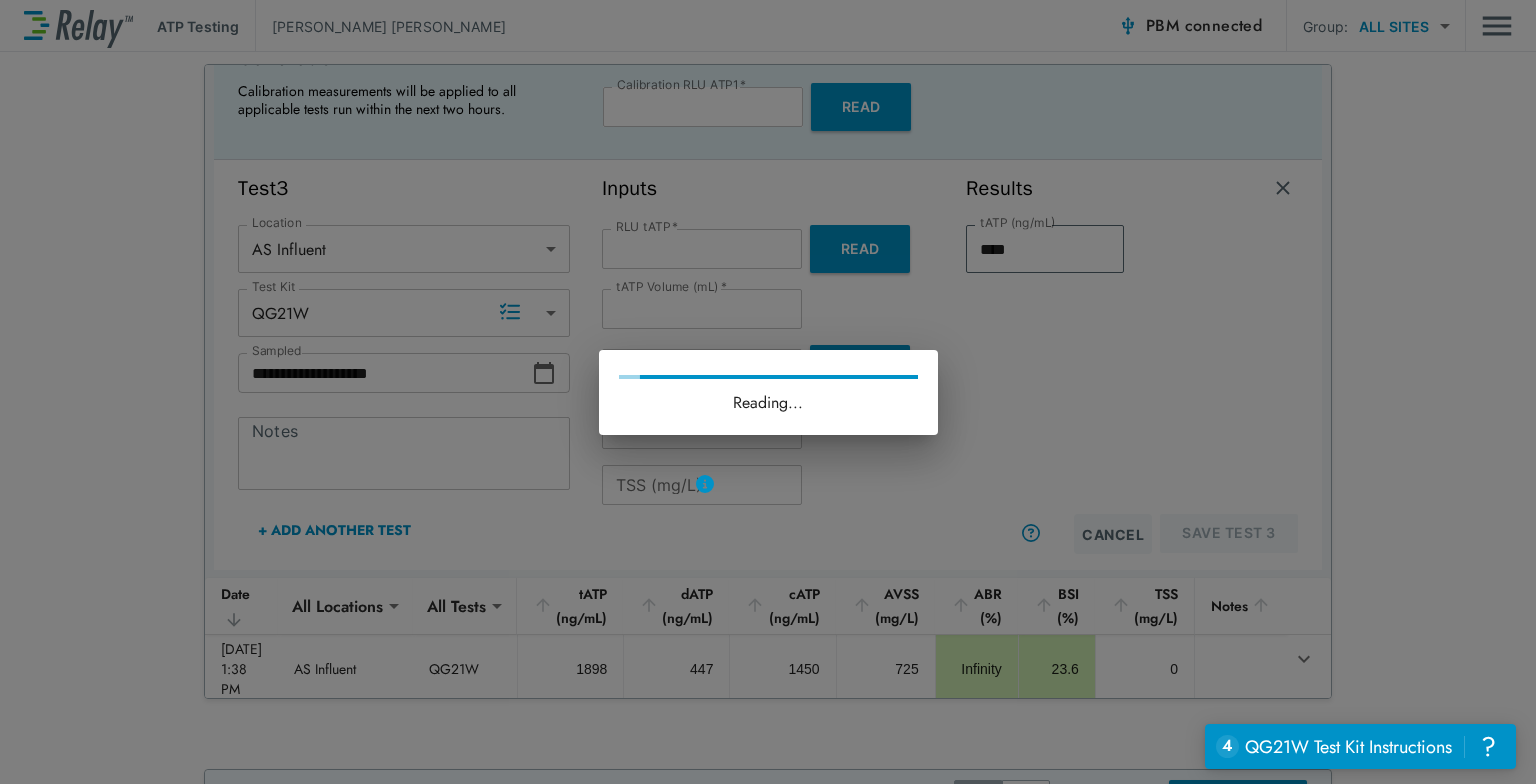 type on "****" 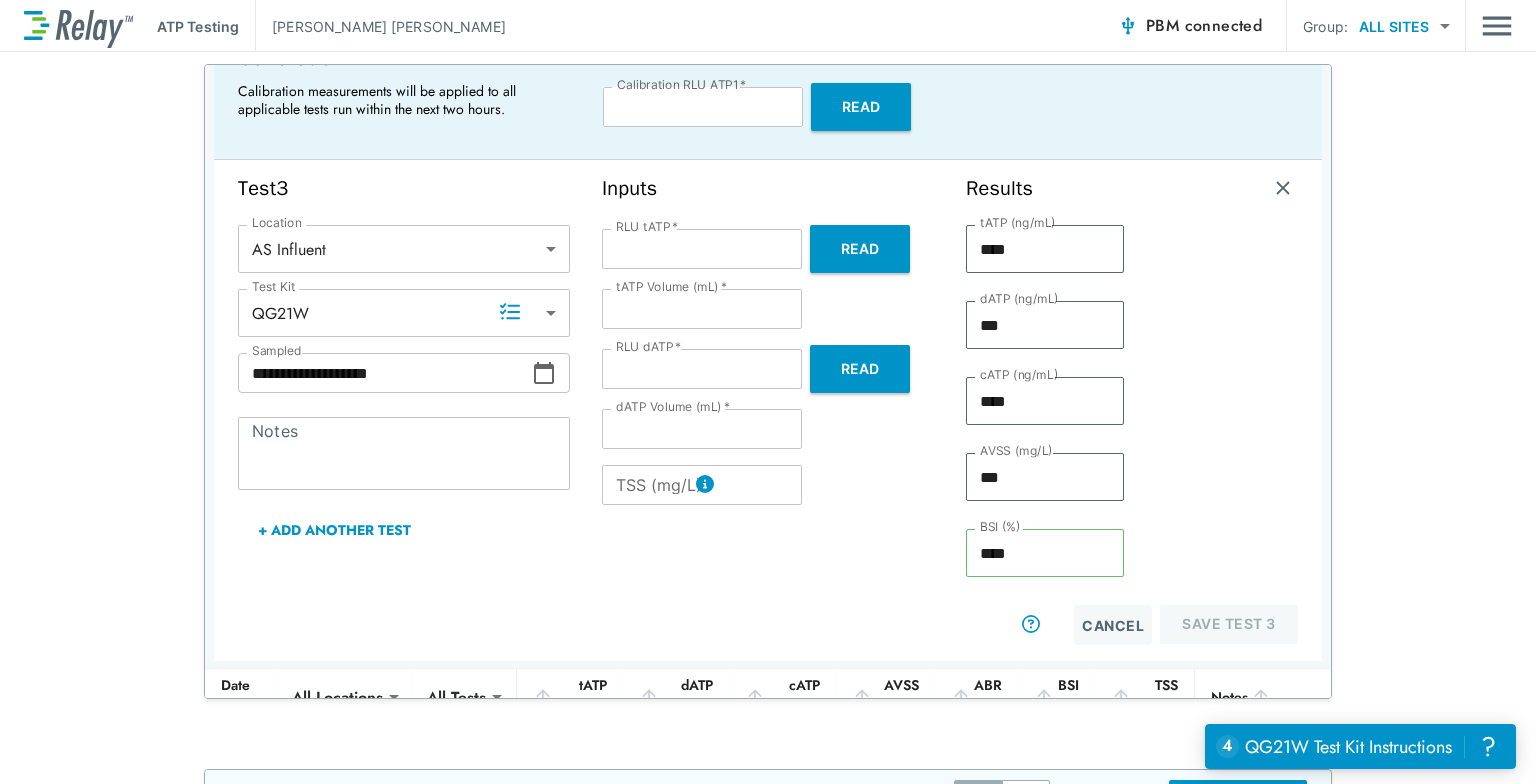 click on "TSS (mg/L)" at bounding box center [702, 485] 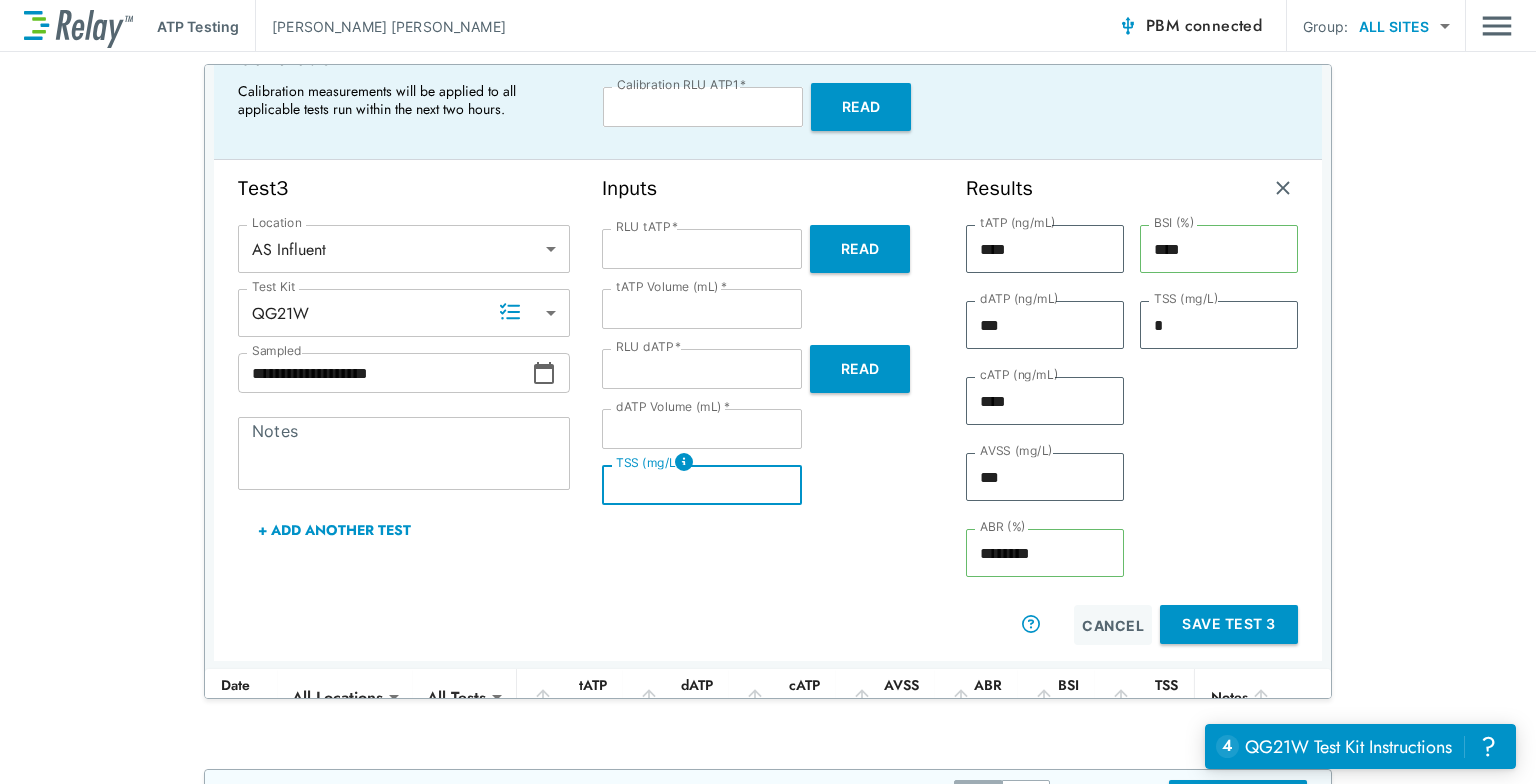 type on "*" 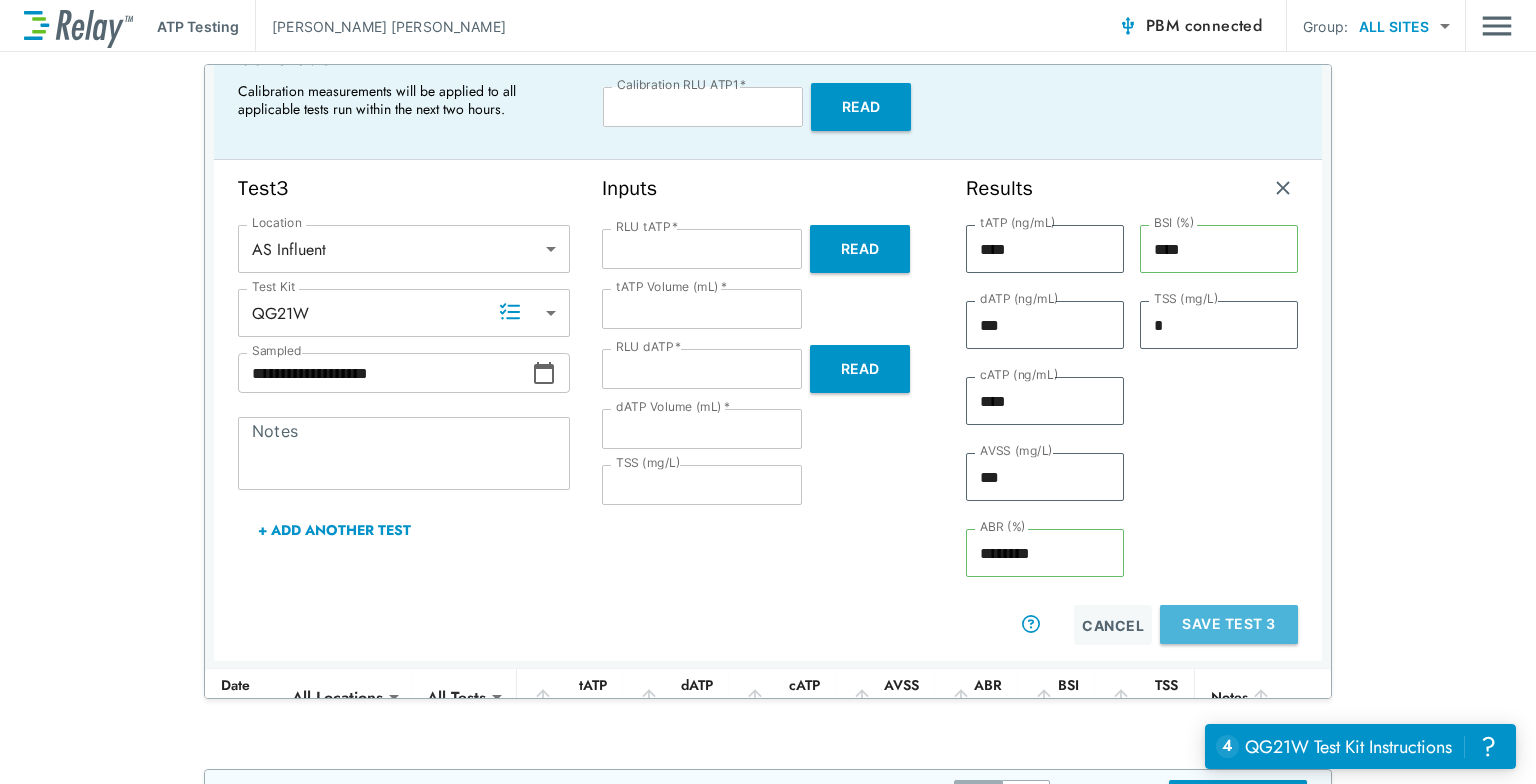 click on "Save Test 3" at bounding box center [1229, 624] 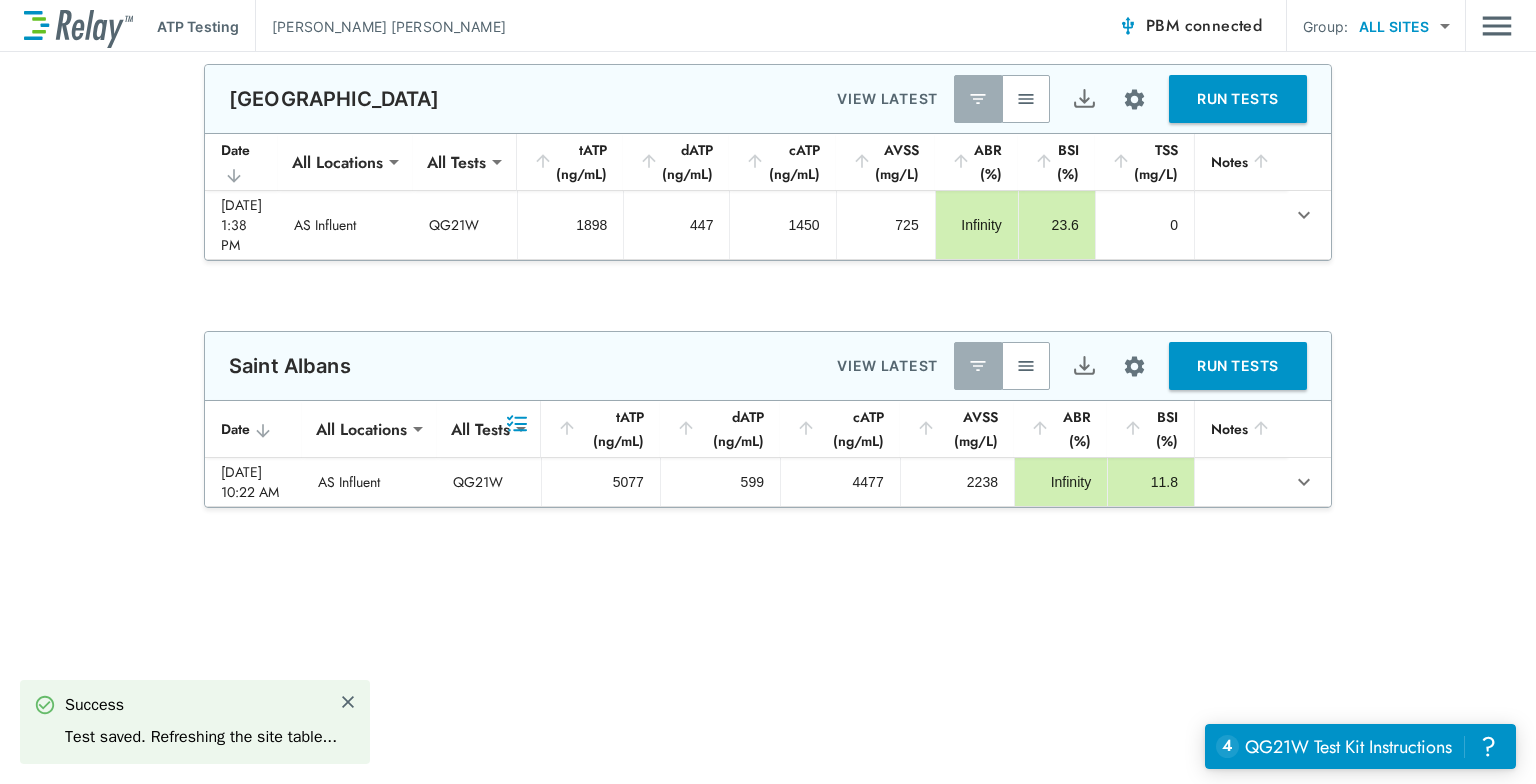 scroll, scrollTop: 0, scrollLeft: 0, axis: both 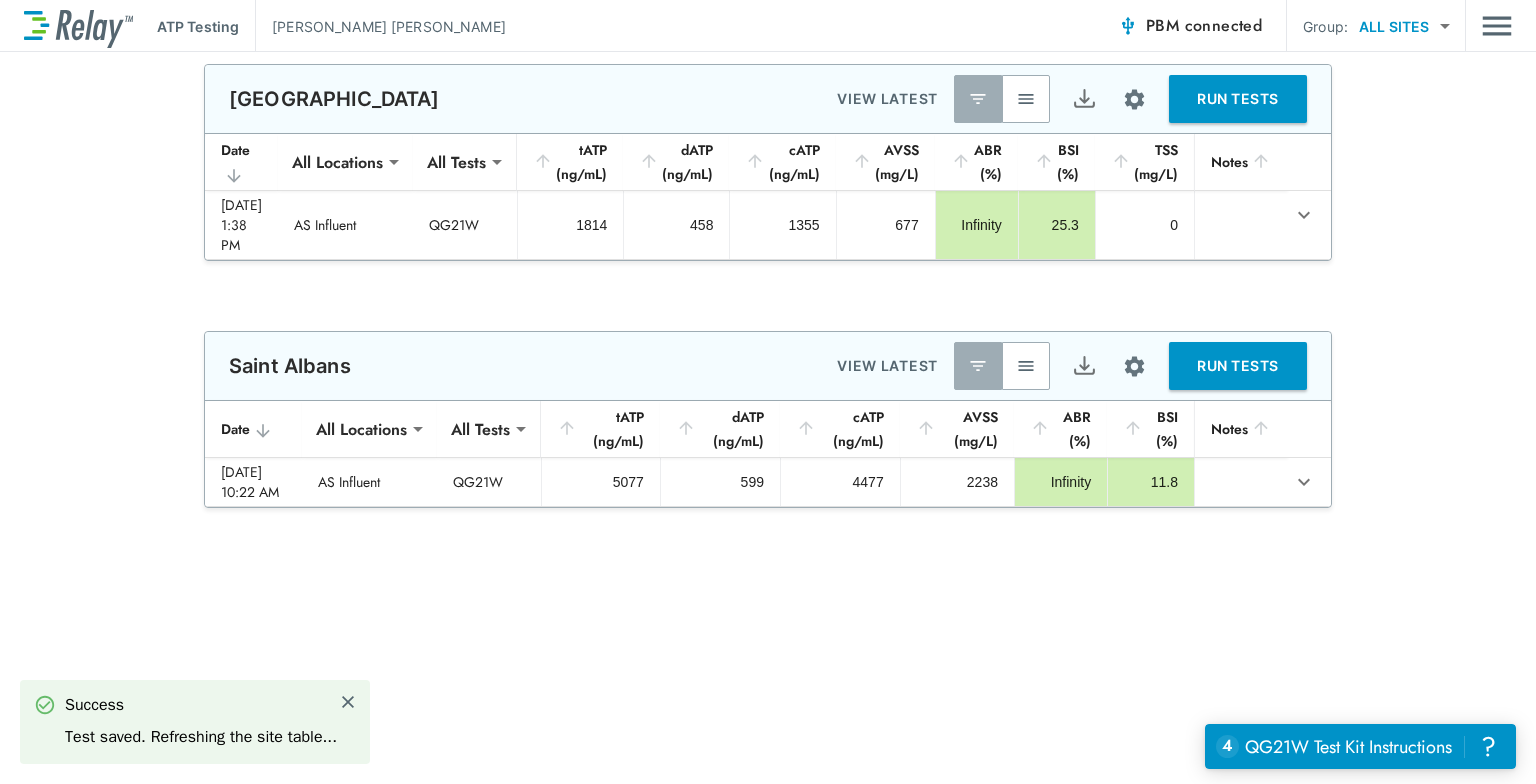 click at bounding box center (1026, 99) 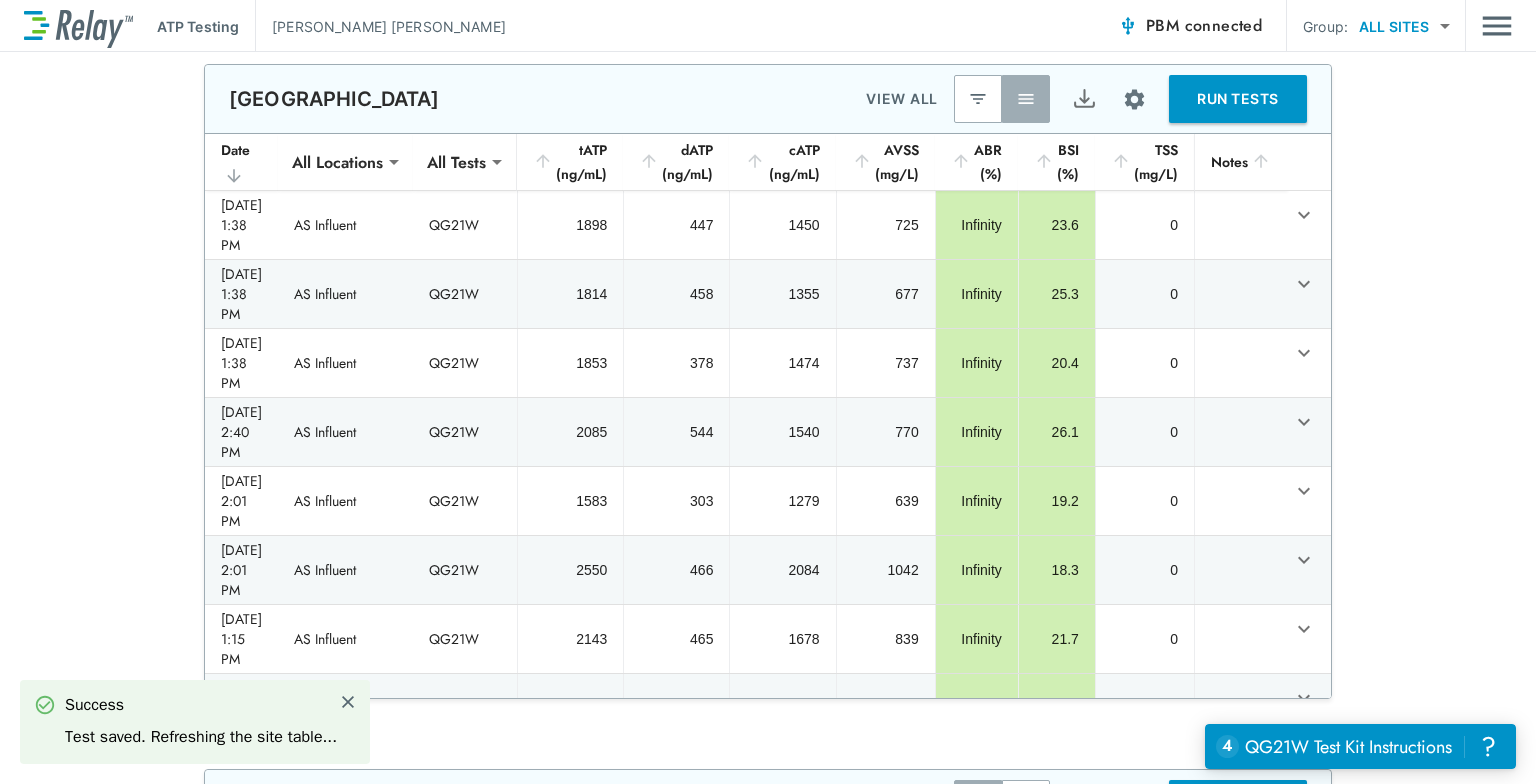 click at bounding box center (1134, 99) 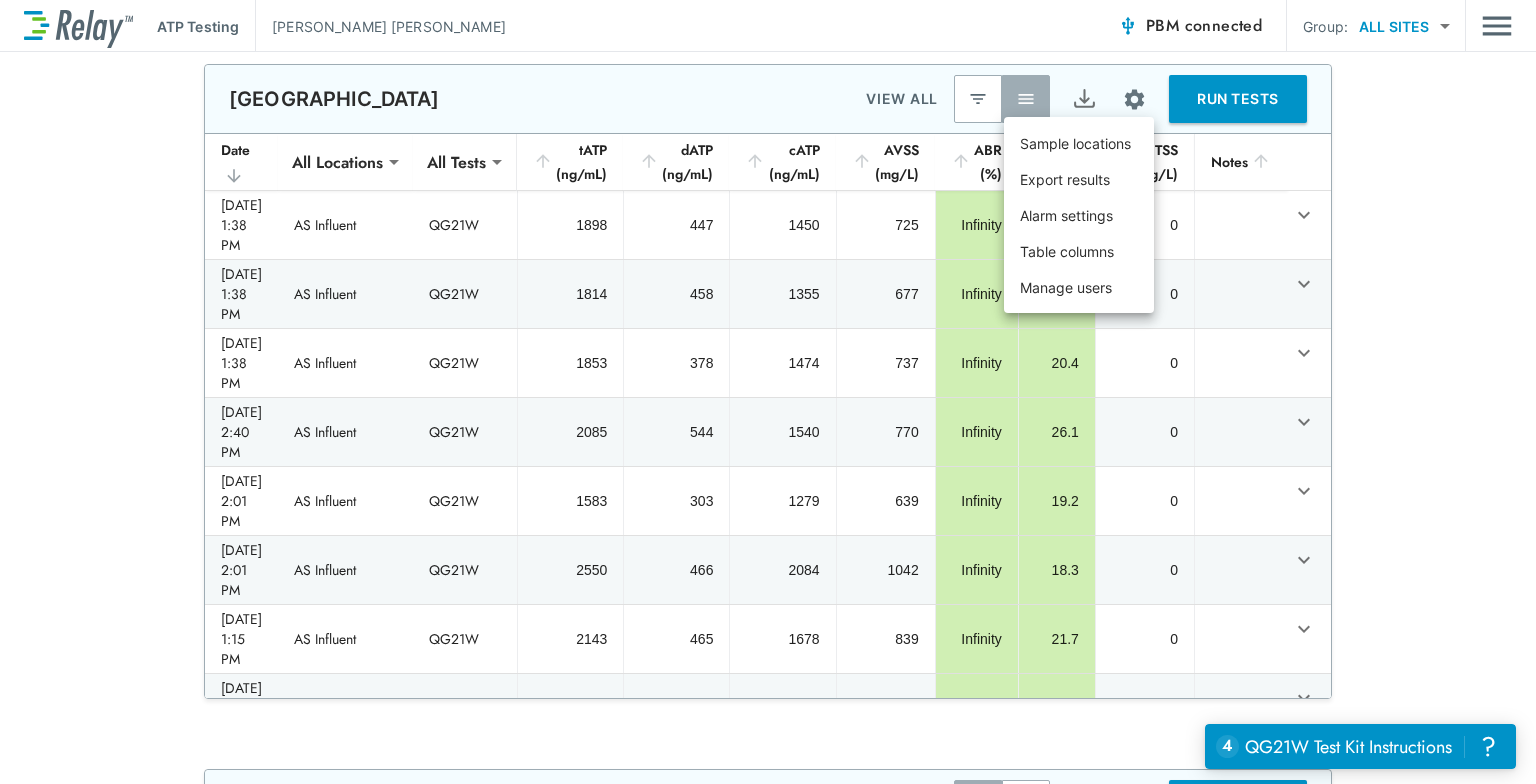 click at bounding box center [768, 392] 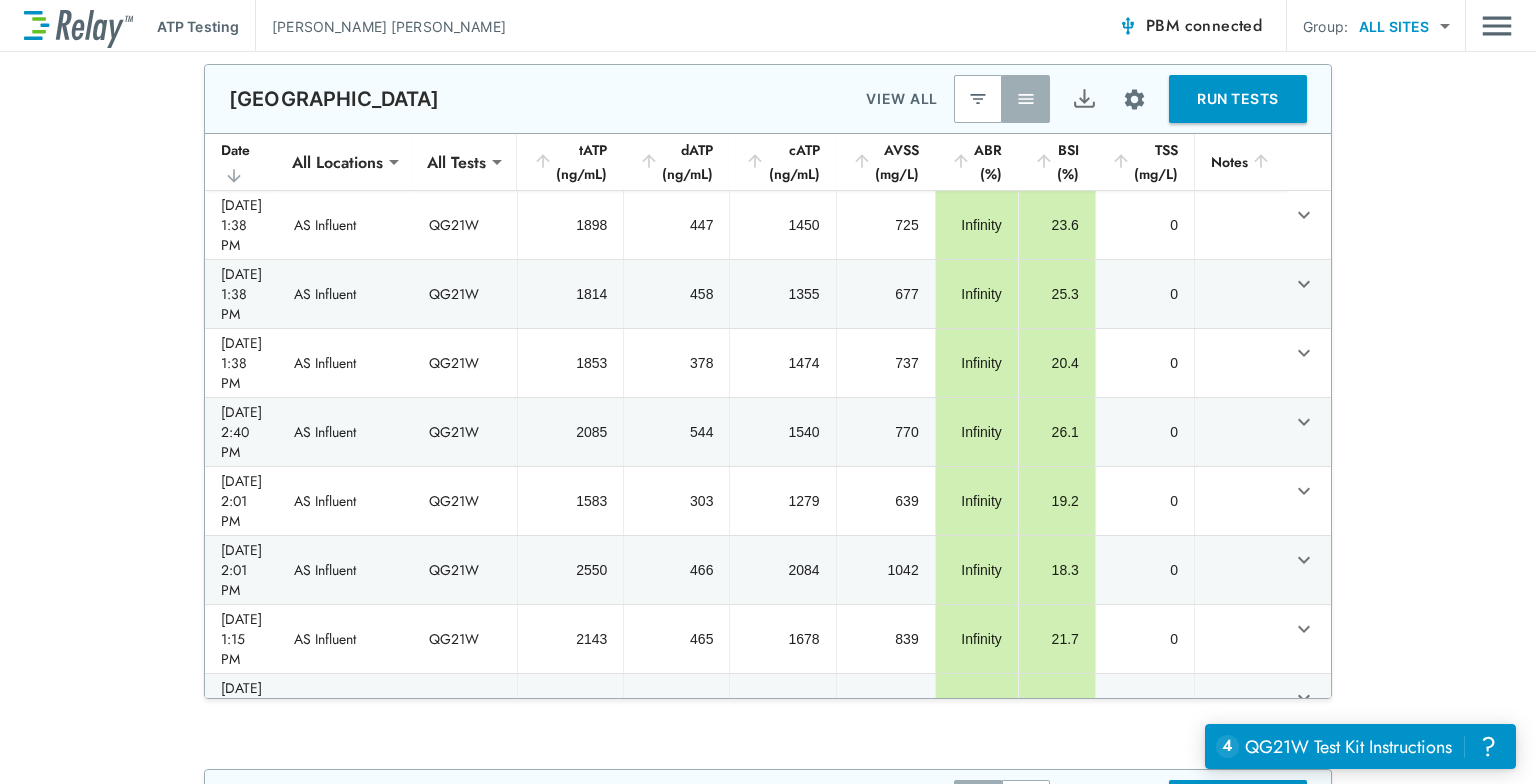 click at bounding box center [768, 392] 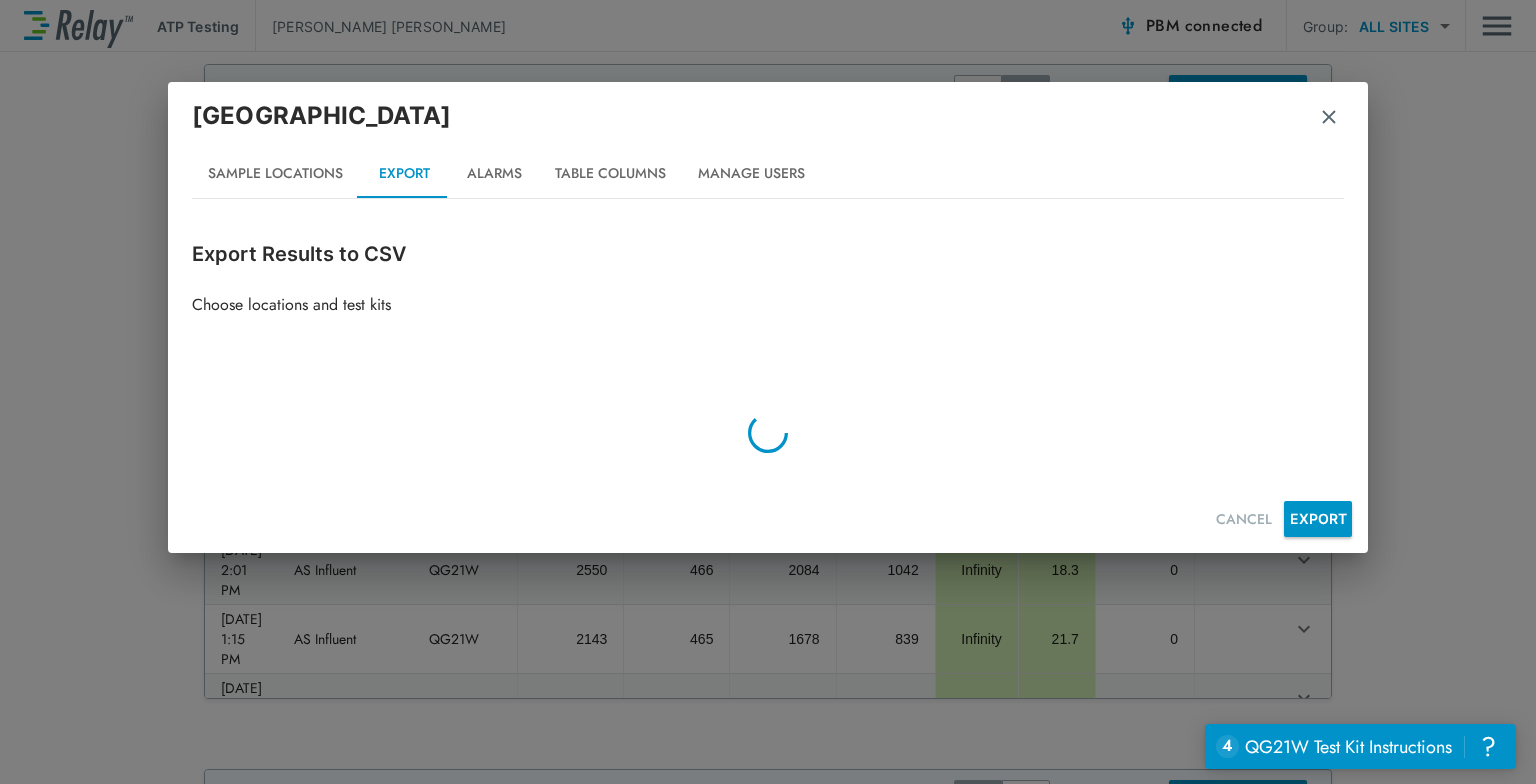 type on "****" 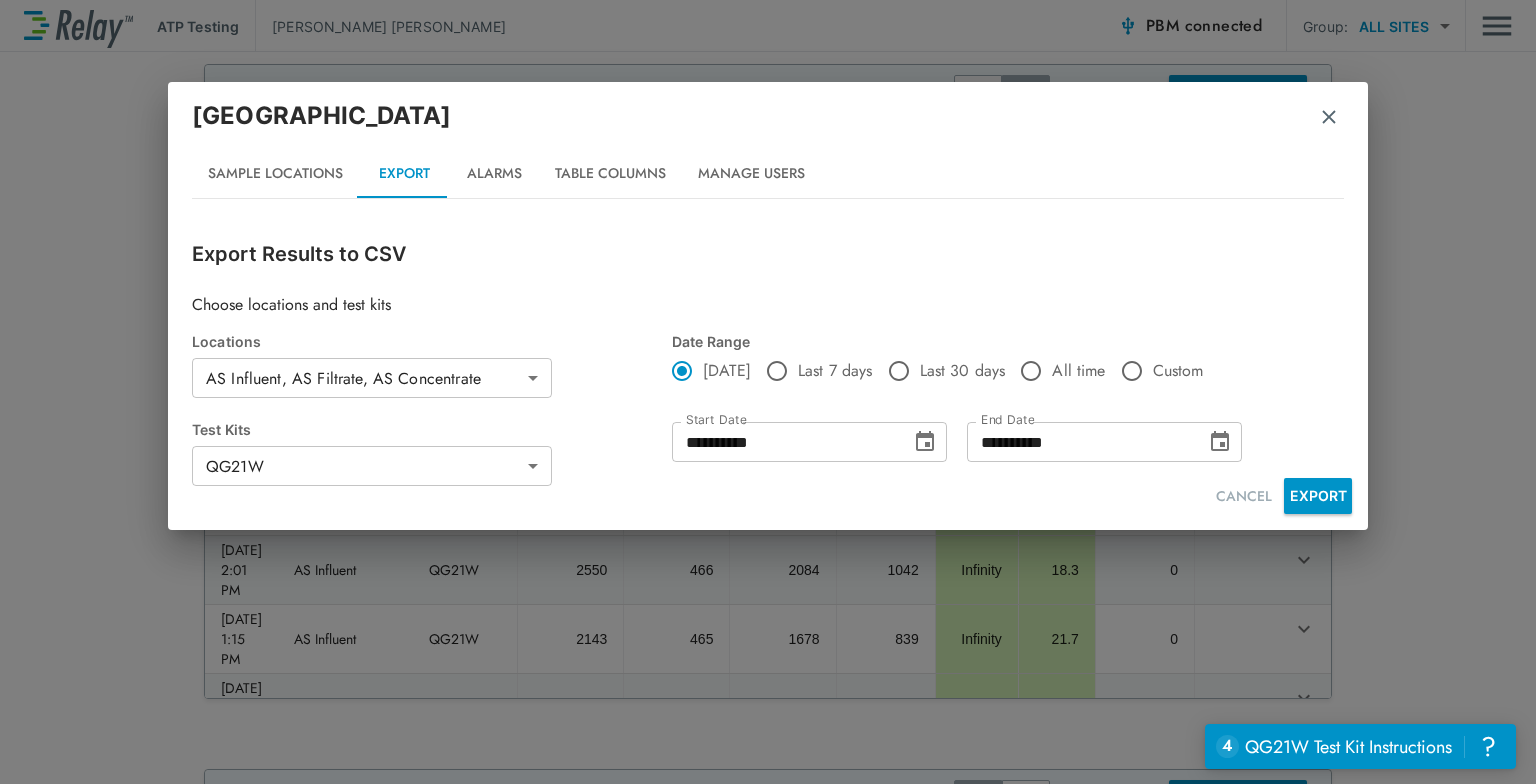 click on "EXPORT" at bounding box center [1318, 496] 